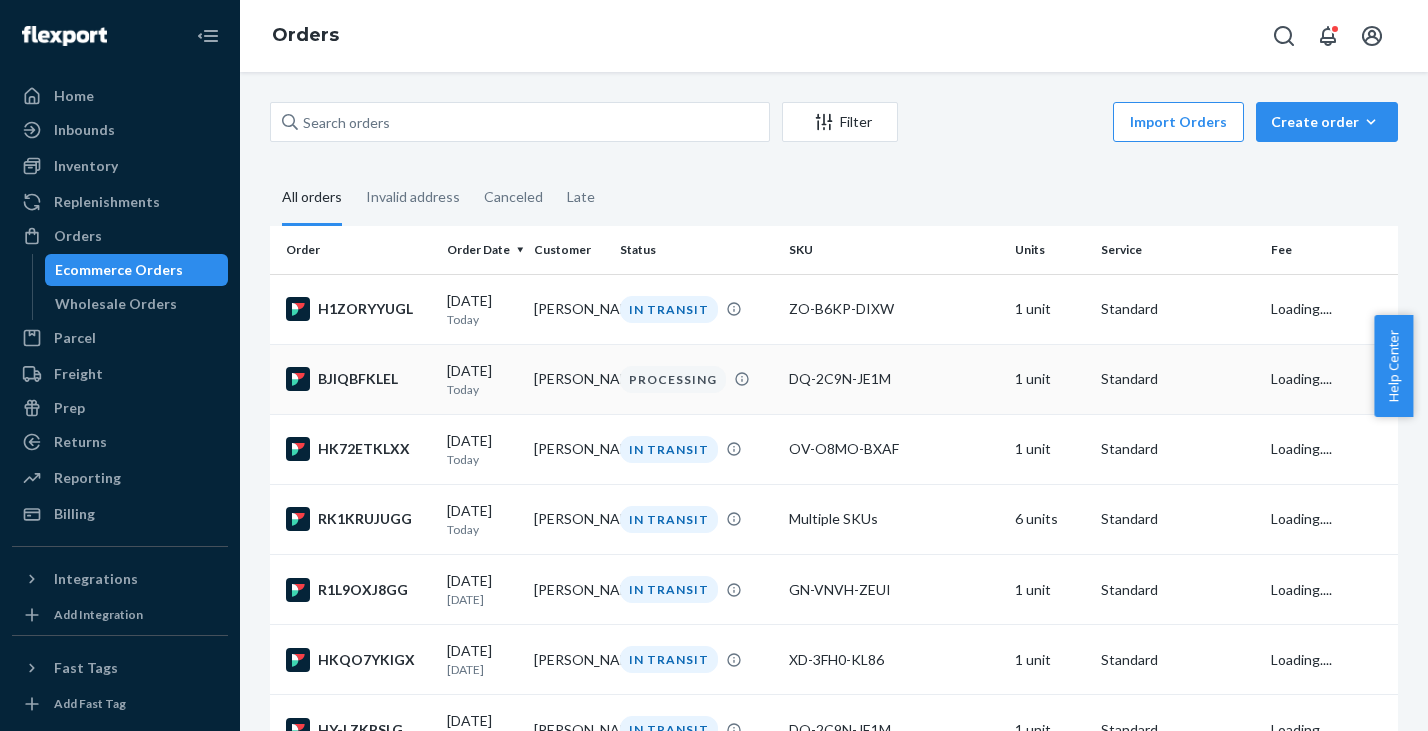 scroll, scrollTop: 0, scrollLeft: 0, axis: both 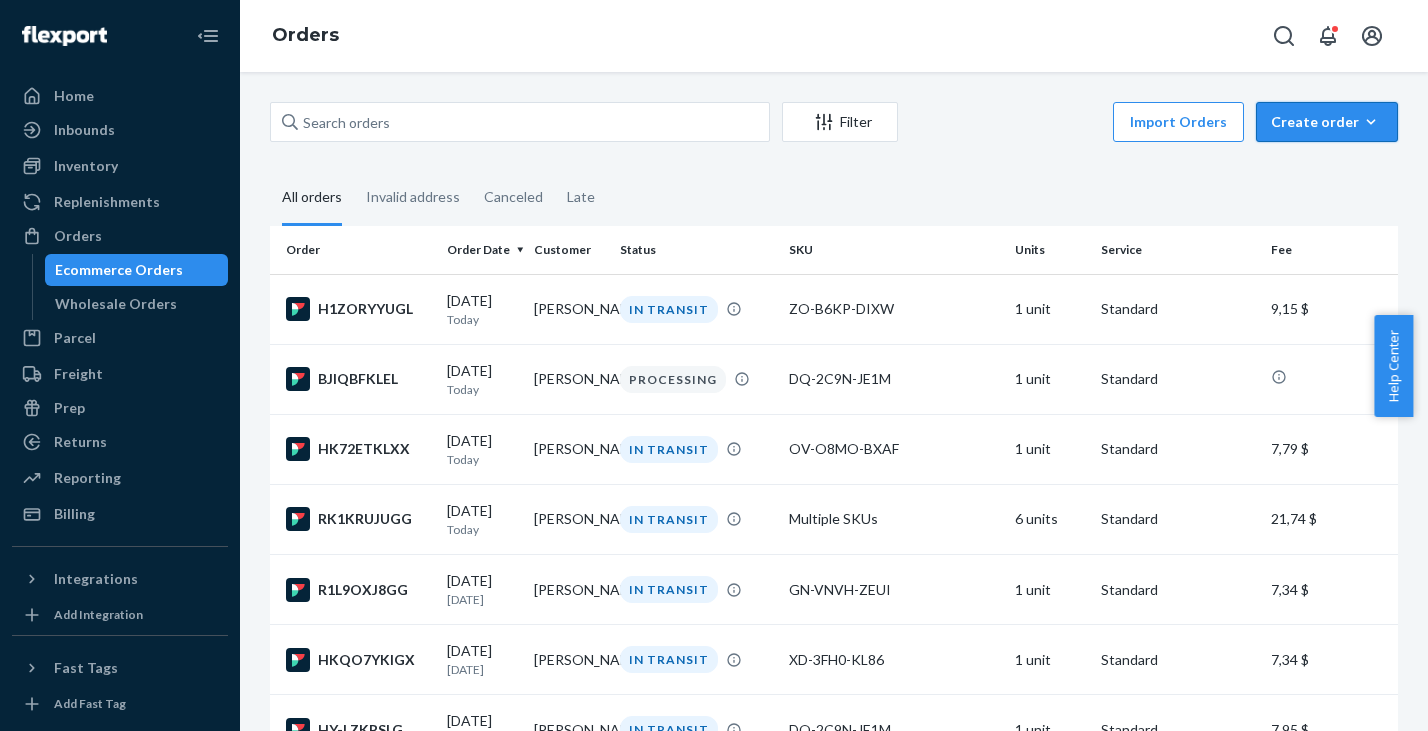 click on "Create order" at bounding box center [1327, 122] 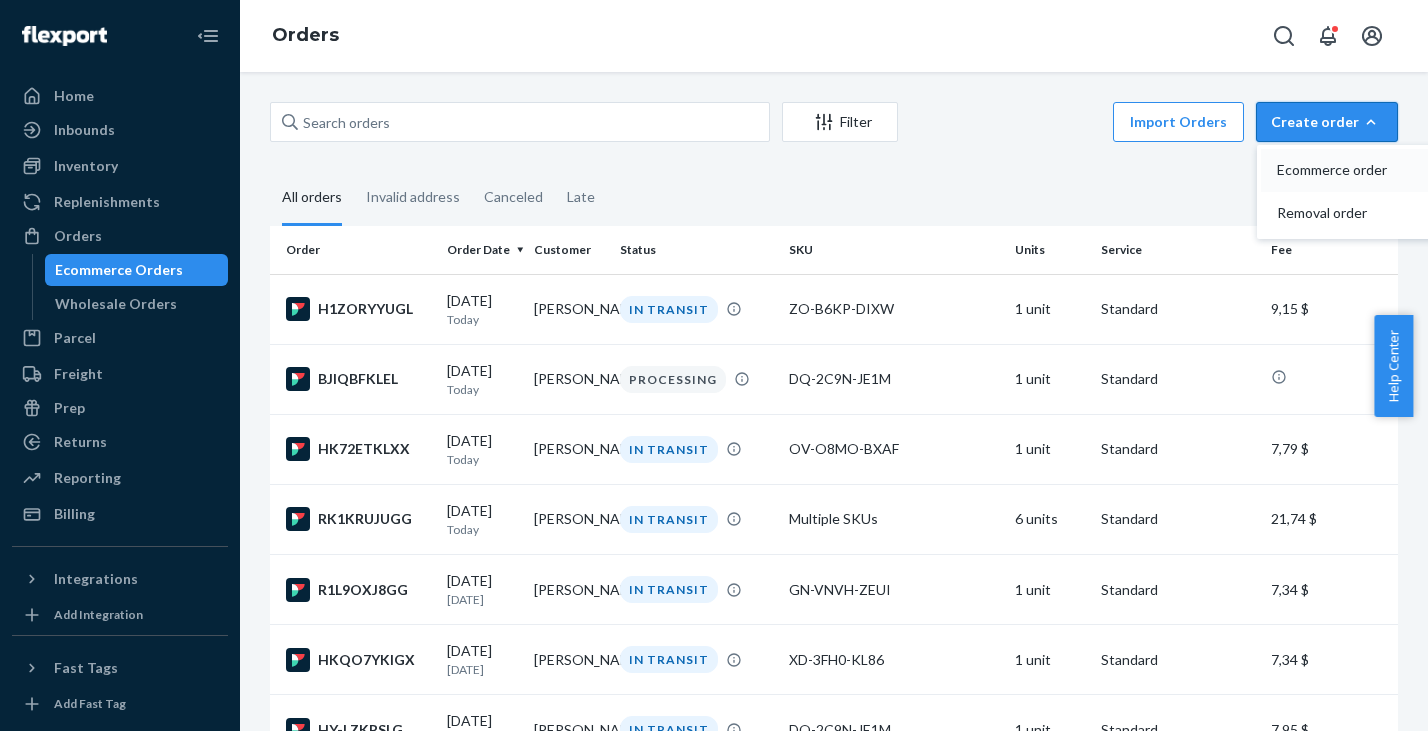 click on "Ecommerce order" at bounding box center [1357, 170] 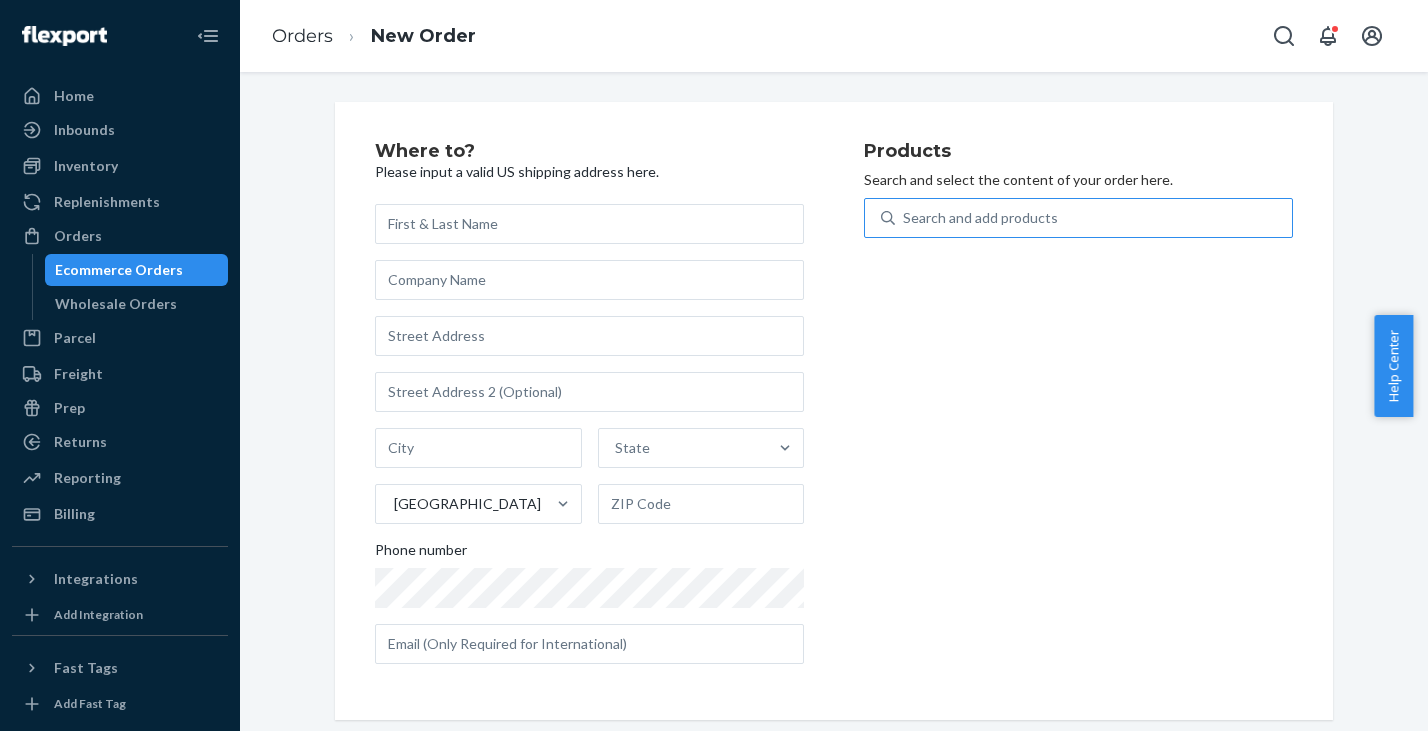 drag, startPoint x: 953, startPoint y: 218, endPoint x: 966, endPoint y: 225, distance: 14.764823 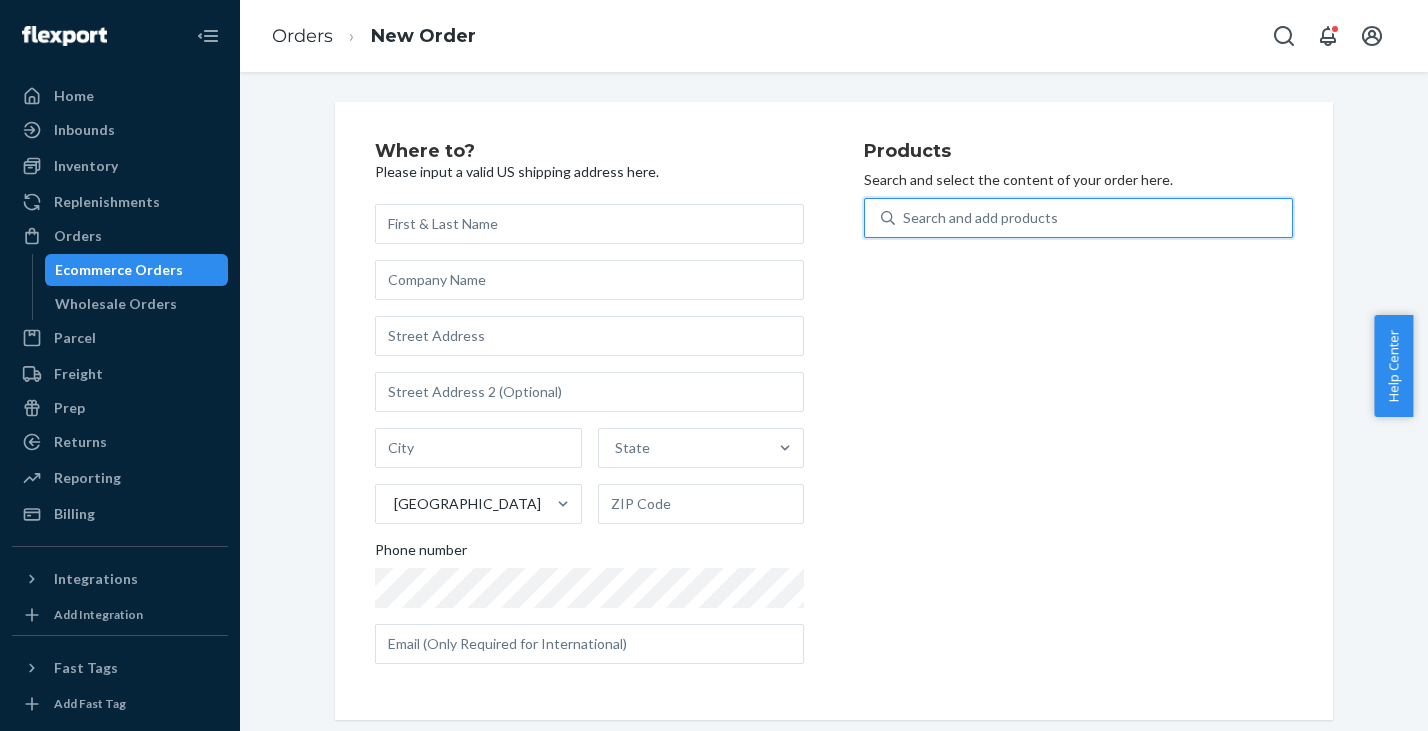 paste on "9F-O4ZN-U62R" 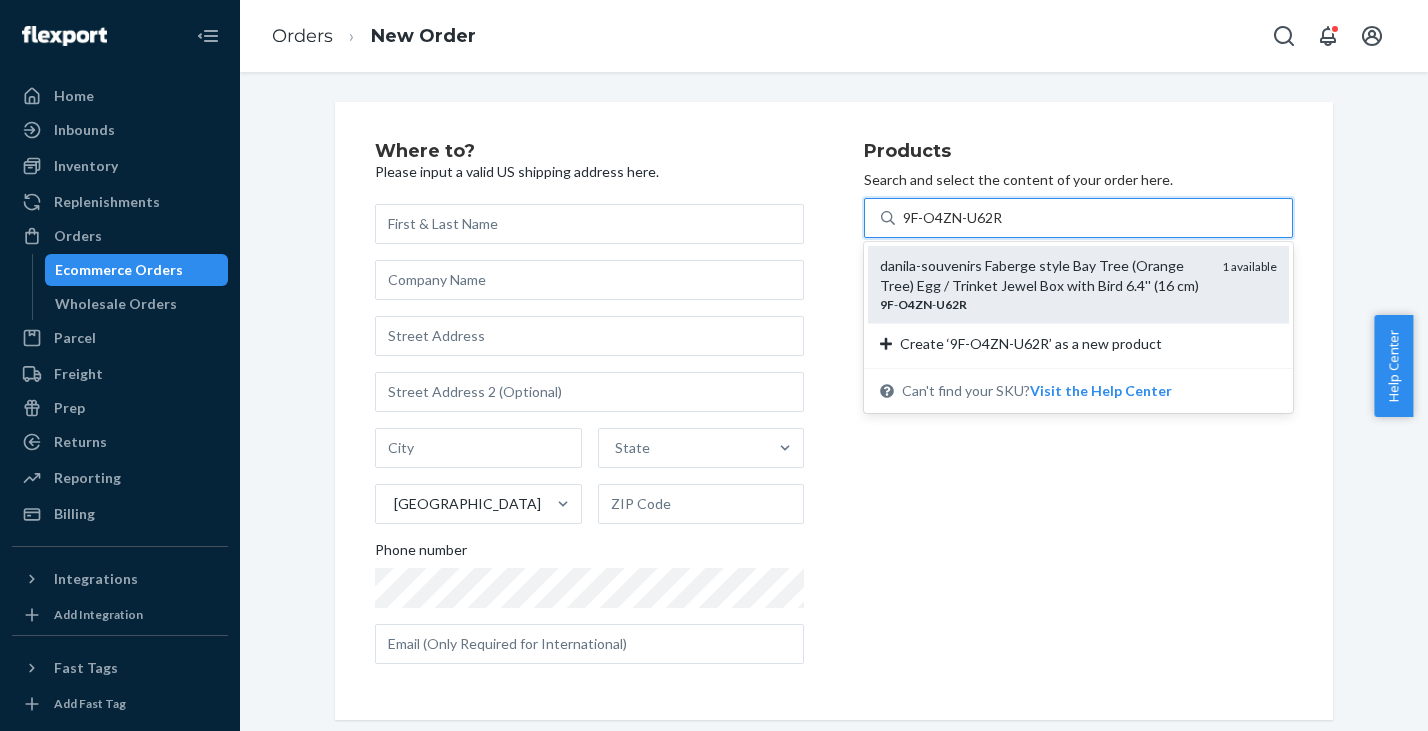 click on "danila-souvenirs Faberge style Bay Tree (Orange Tree) Egg / Trinket Jewel Box with Bird 6.4'' (16 cm)" at bounding box center (1043, 276) 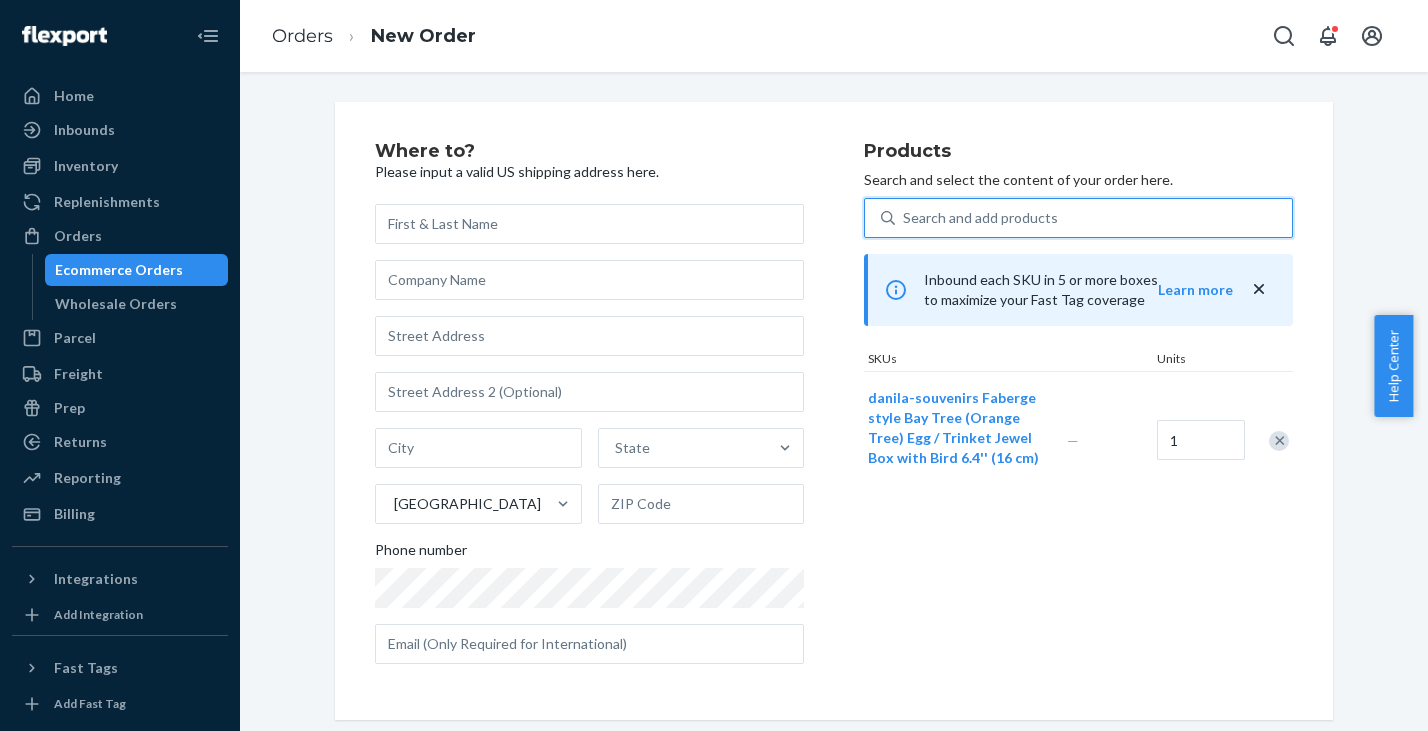type 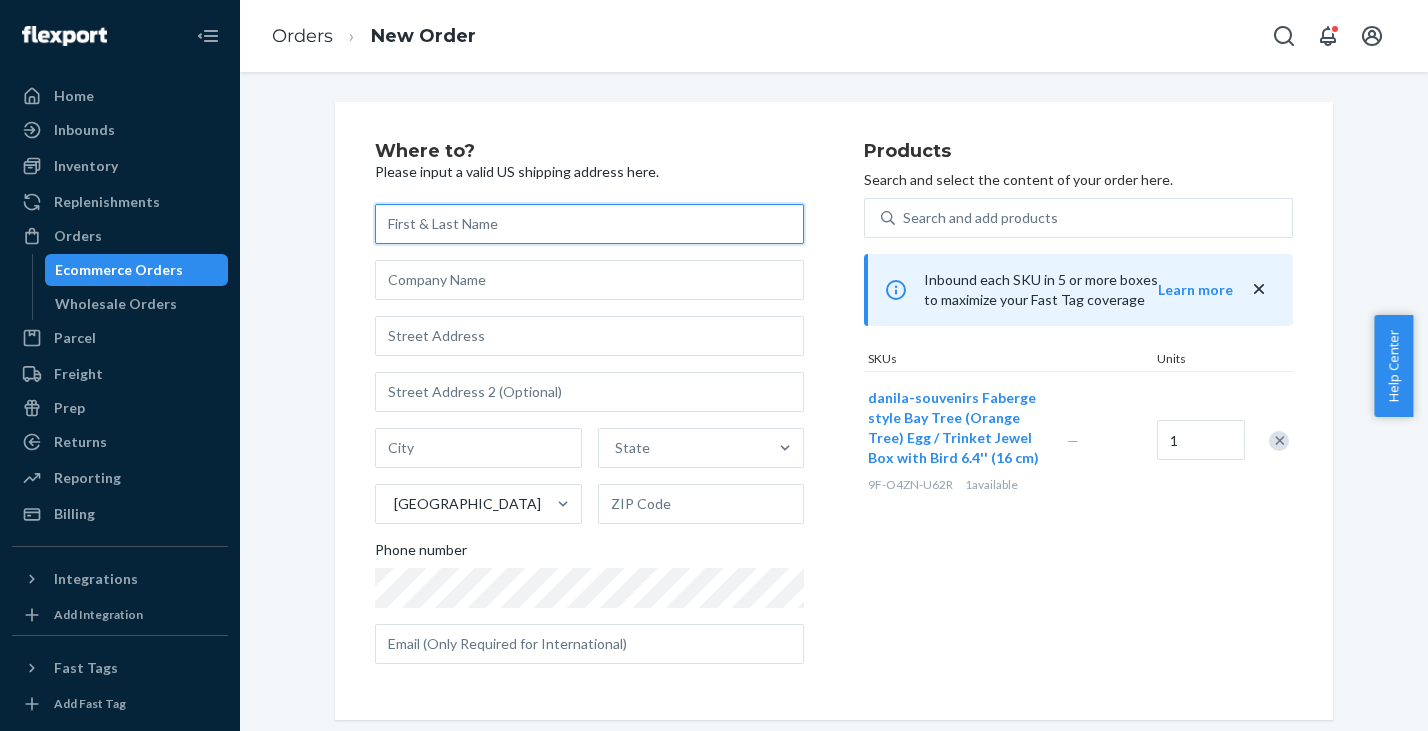 click at bounding box center (589, 224) 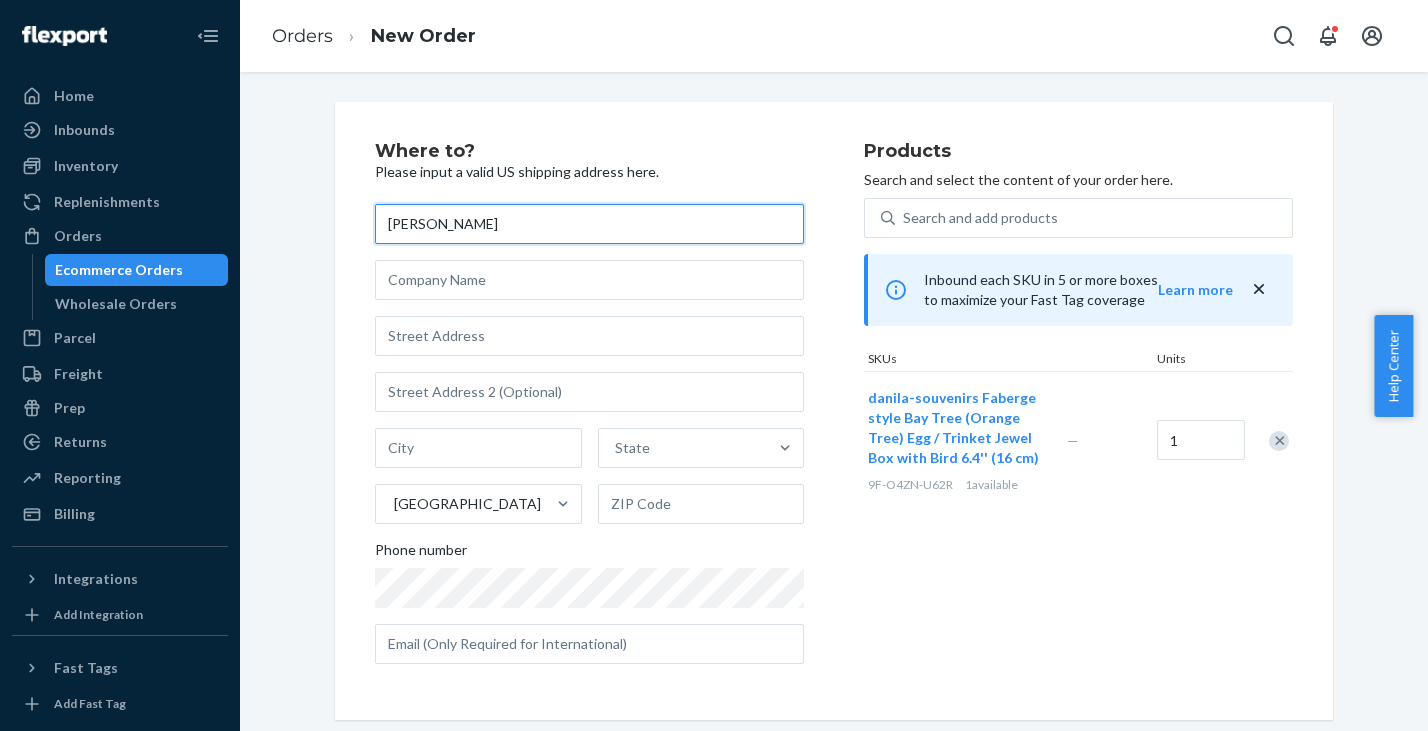 type on "[PERSON_NAME]" 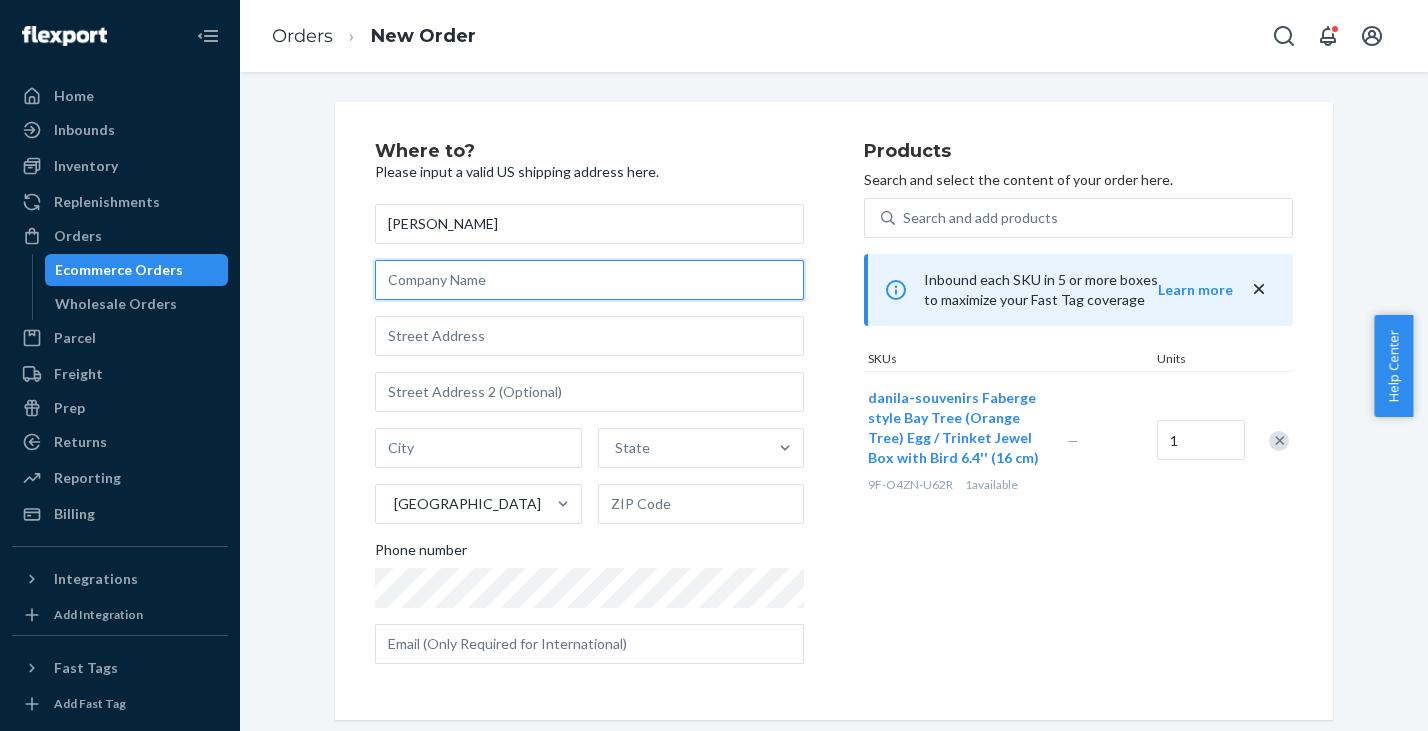 click at bounding box center (589, 280) 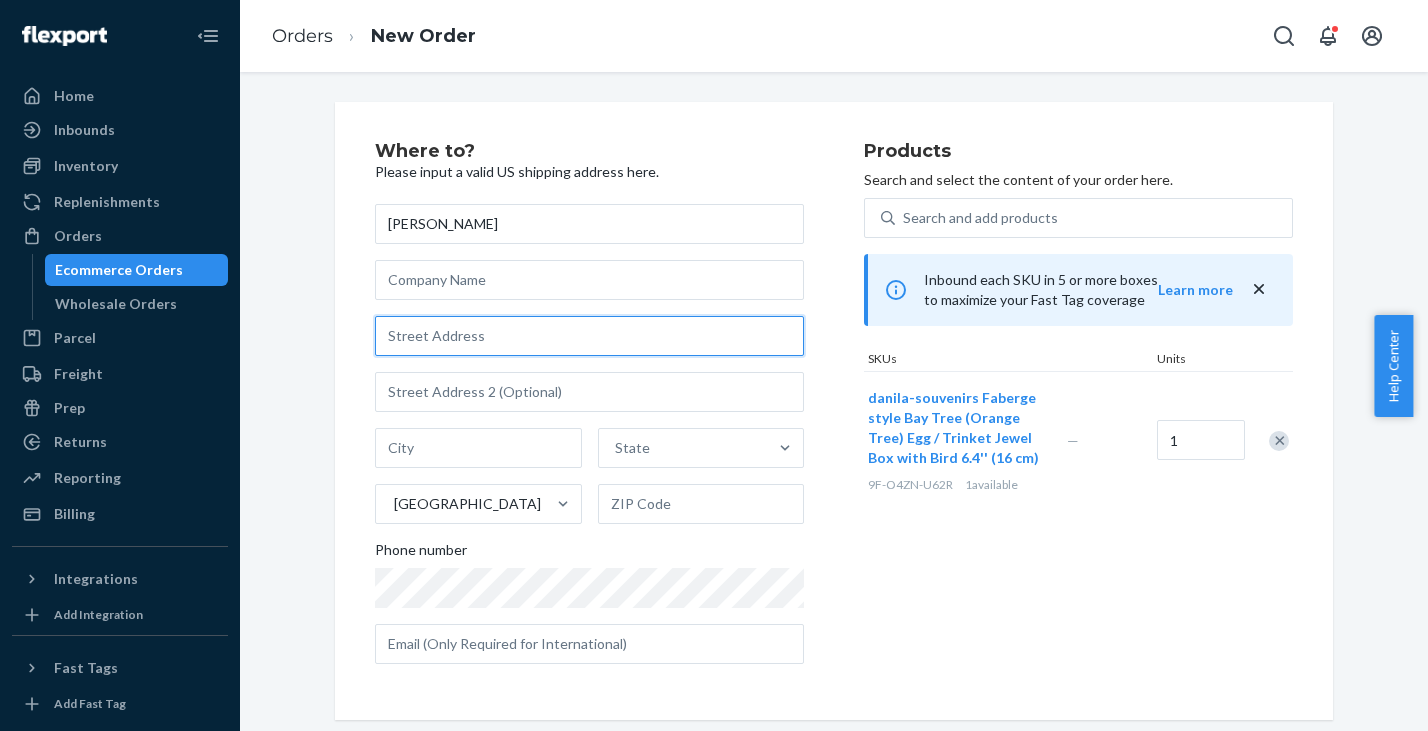 click at bounding box center [589, 336] 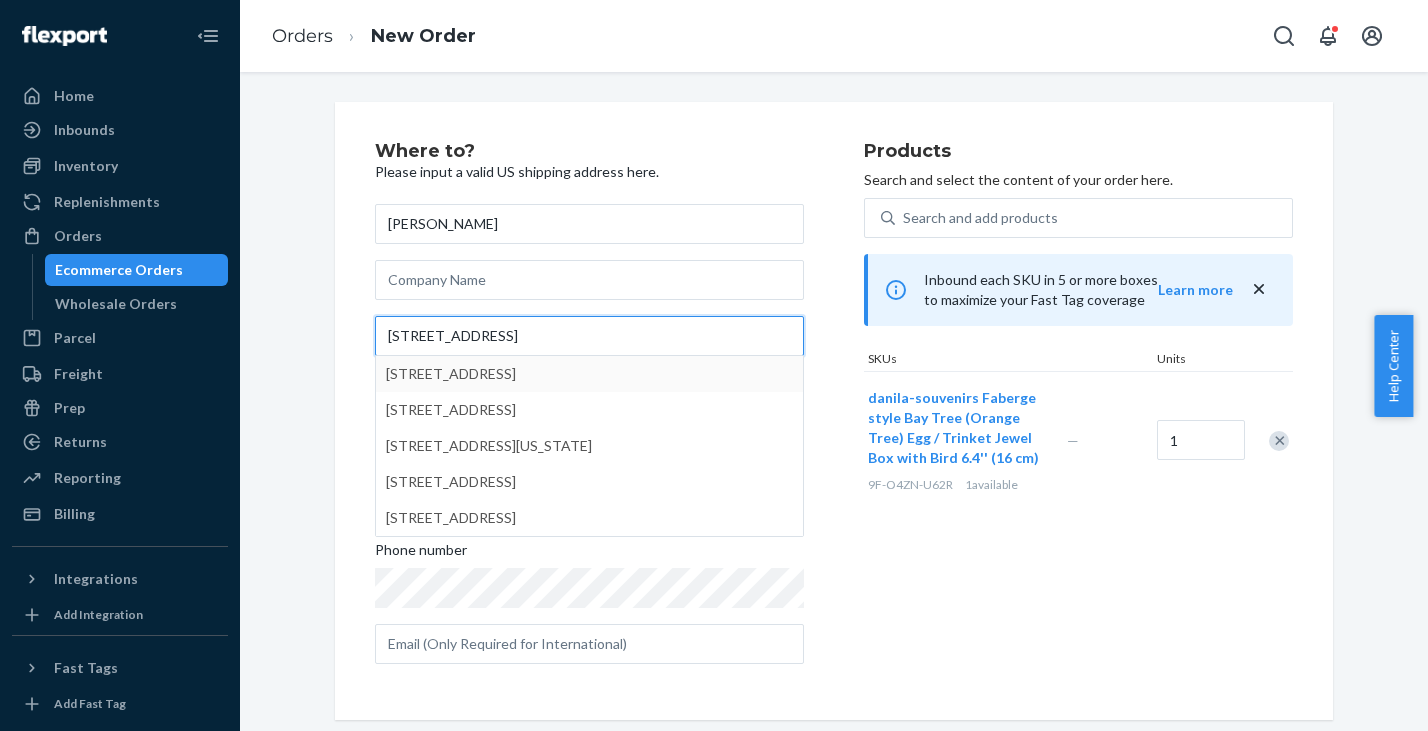 type on "[STREET_ADDRESS]" 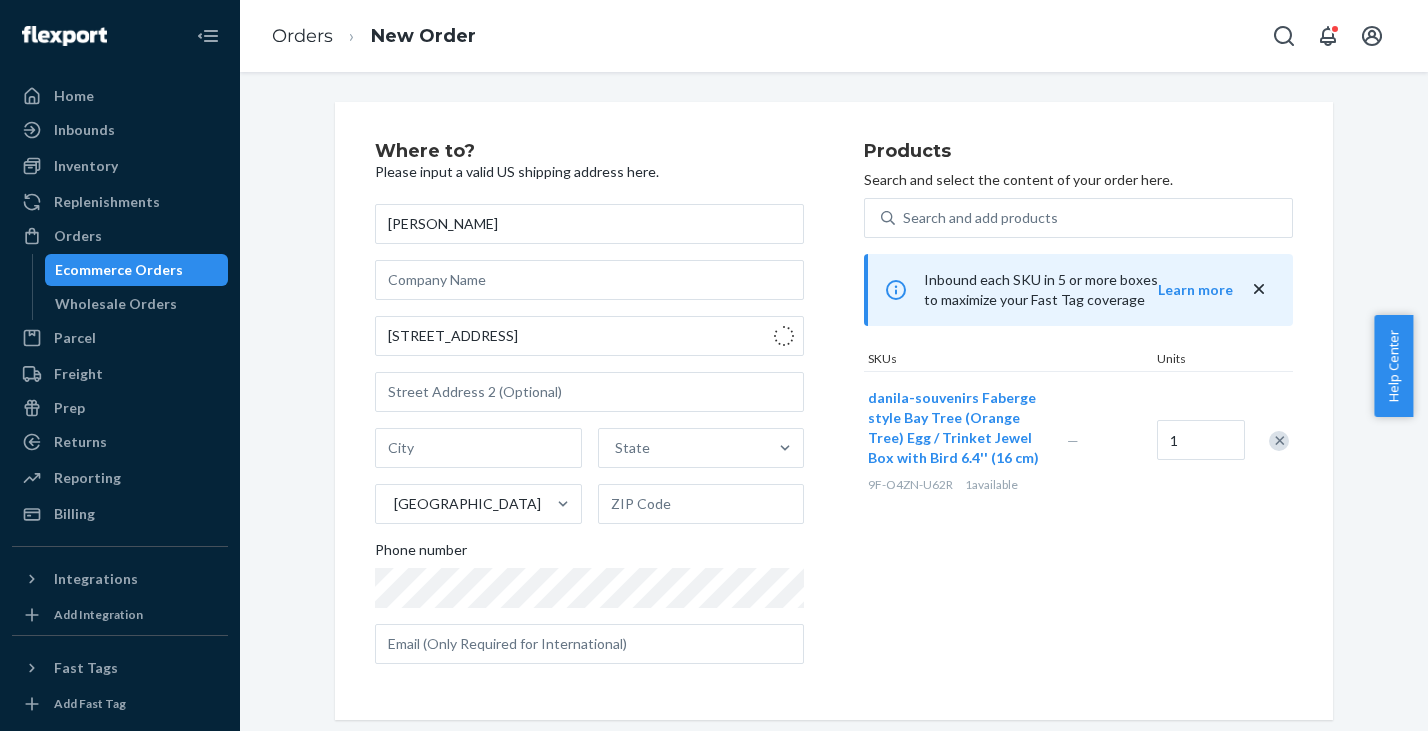 type on "[GEOGRAPHIC_DATA]" 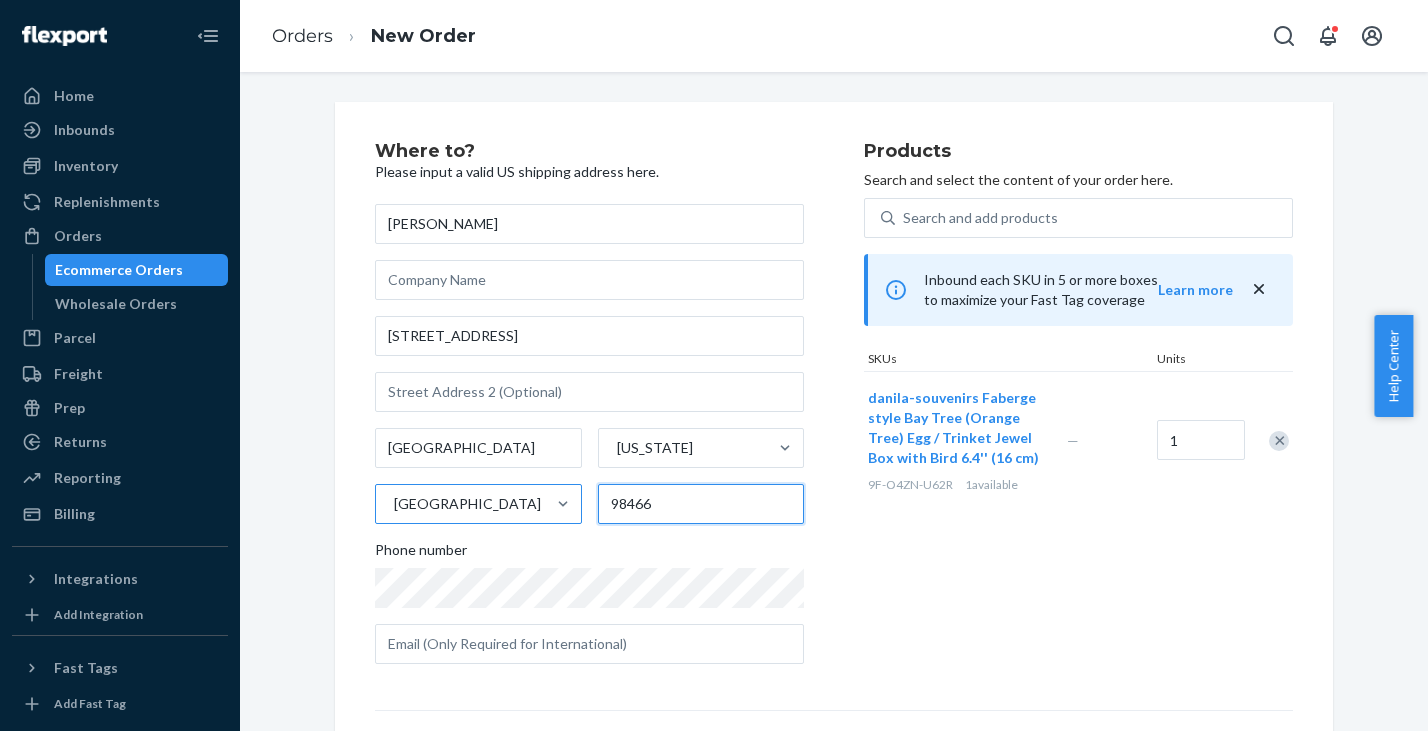 drag, startPoint x: 658, startPoint y: 510, endPoint x: 545, endPoint y: 490, distance: 114.75626 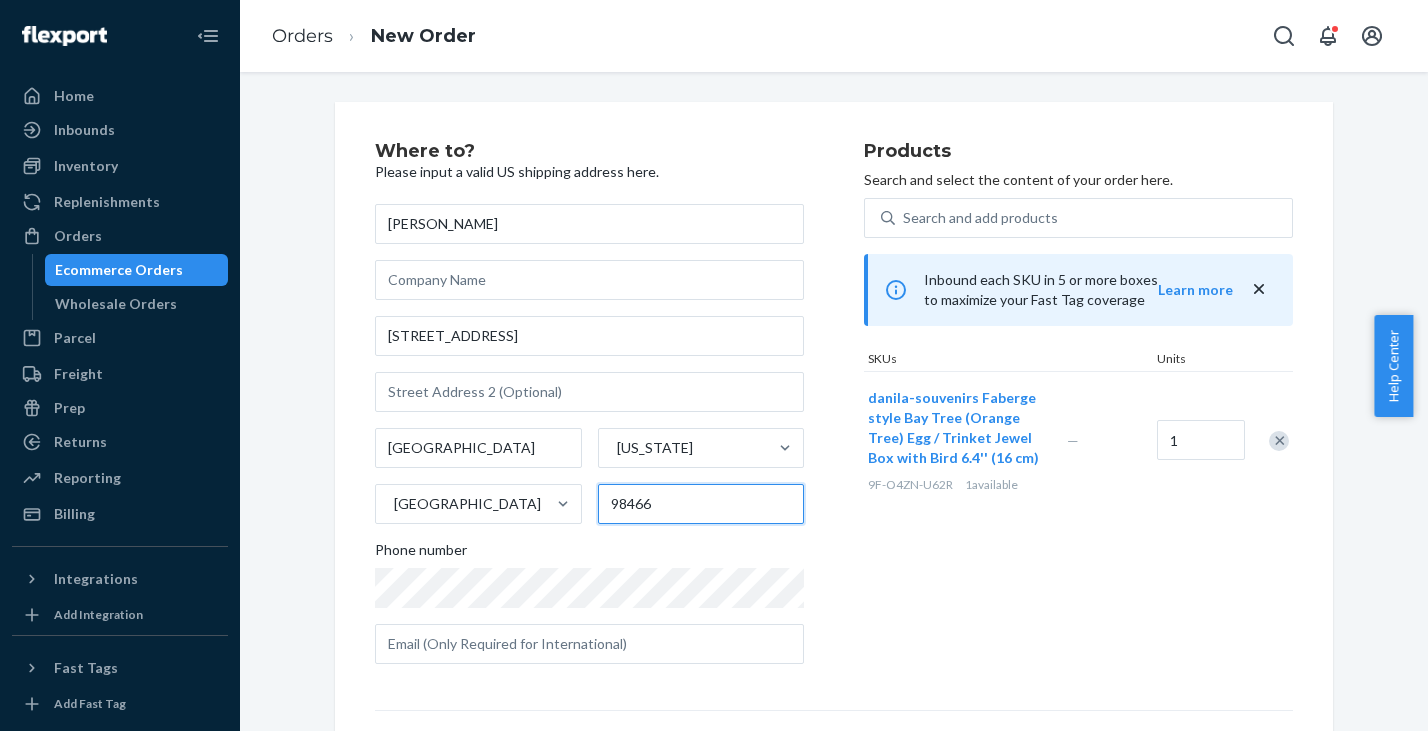 paste on "-3910" 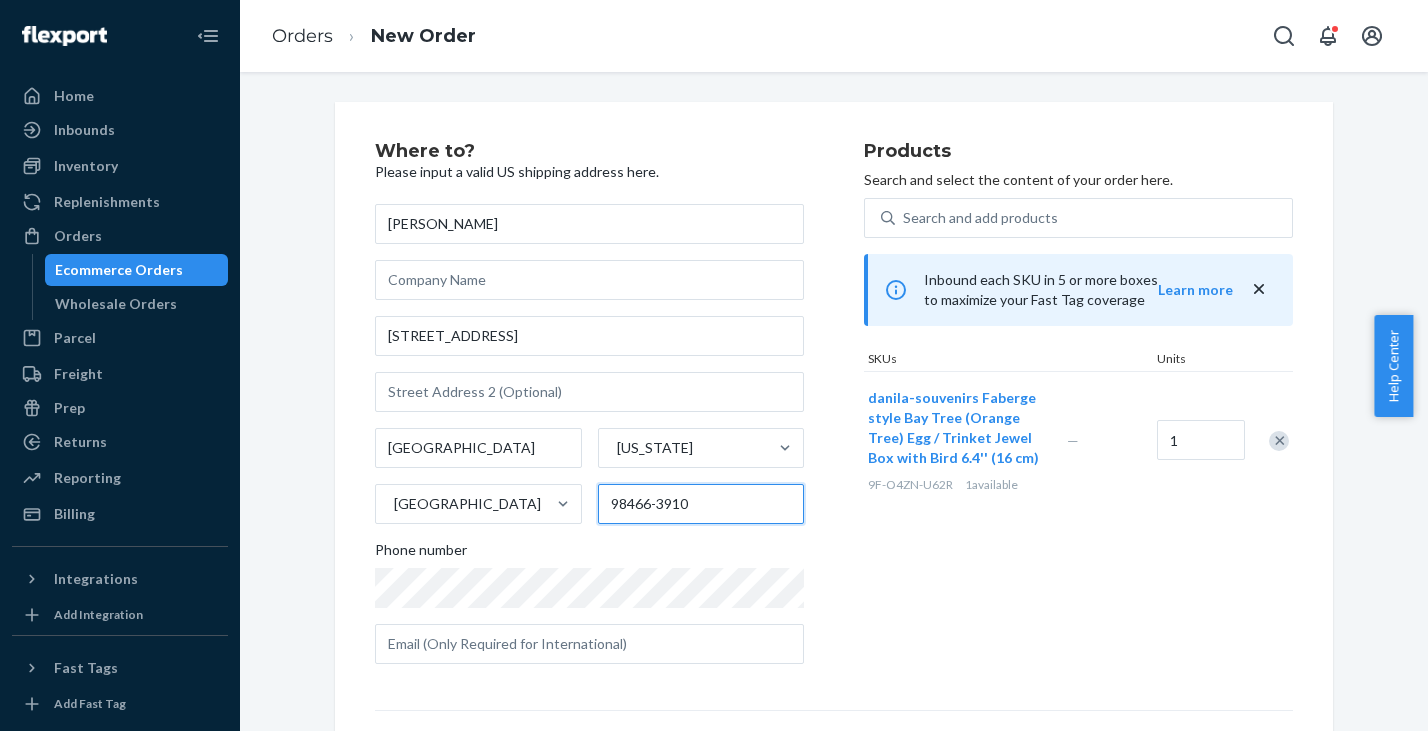 type on "98466-3910" 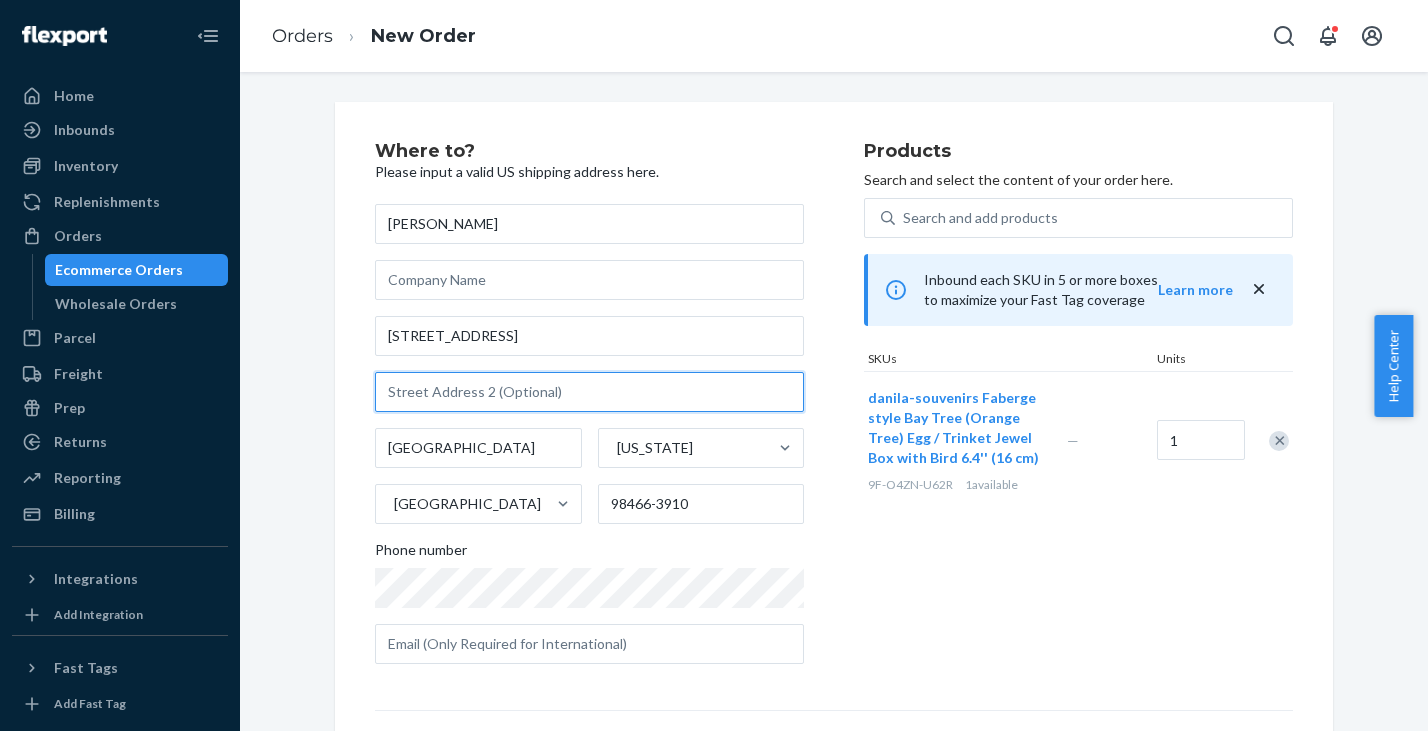 drag, startPoint x: 462, startPoint y: 389, endPoint x: 484, endPoint y: 394, distance: 22.561028 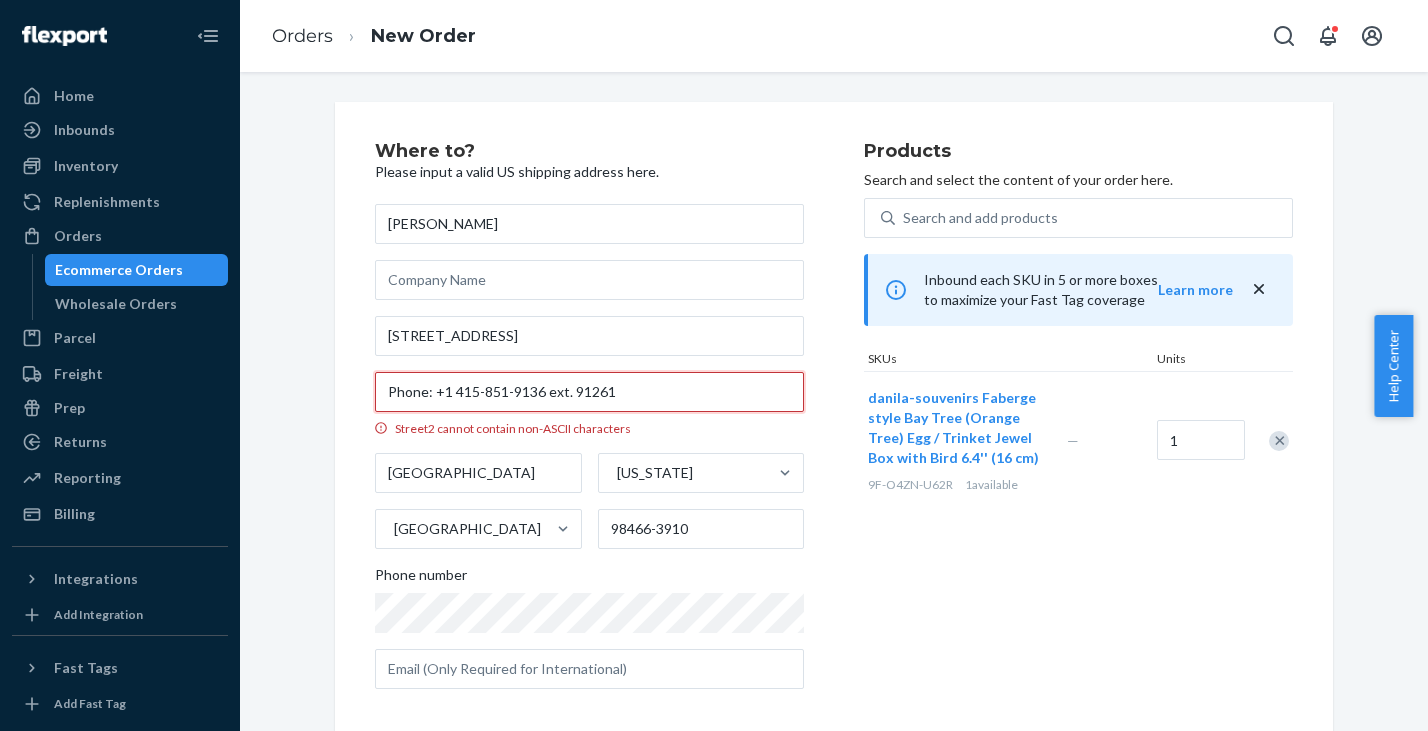 drag, startPoint x: 445, startPoint y: 387, endPoint x: 482, endPoint y: 390, distance: 37.12142 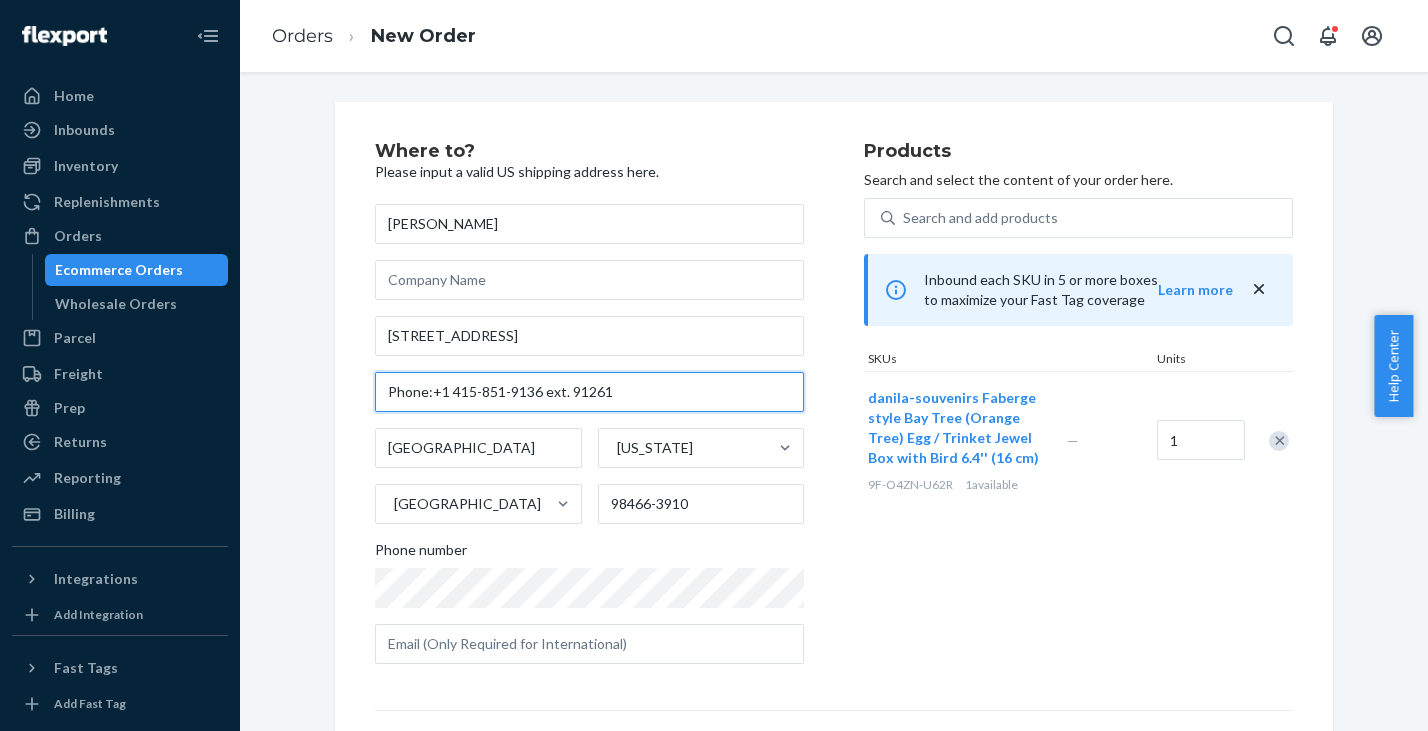 type on "Phone:+1 415-851-9136 ext. 91261" 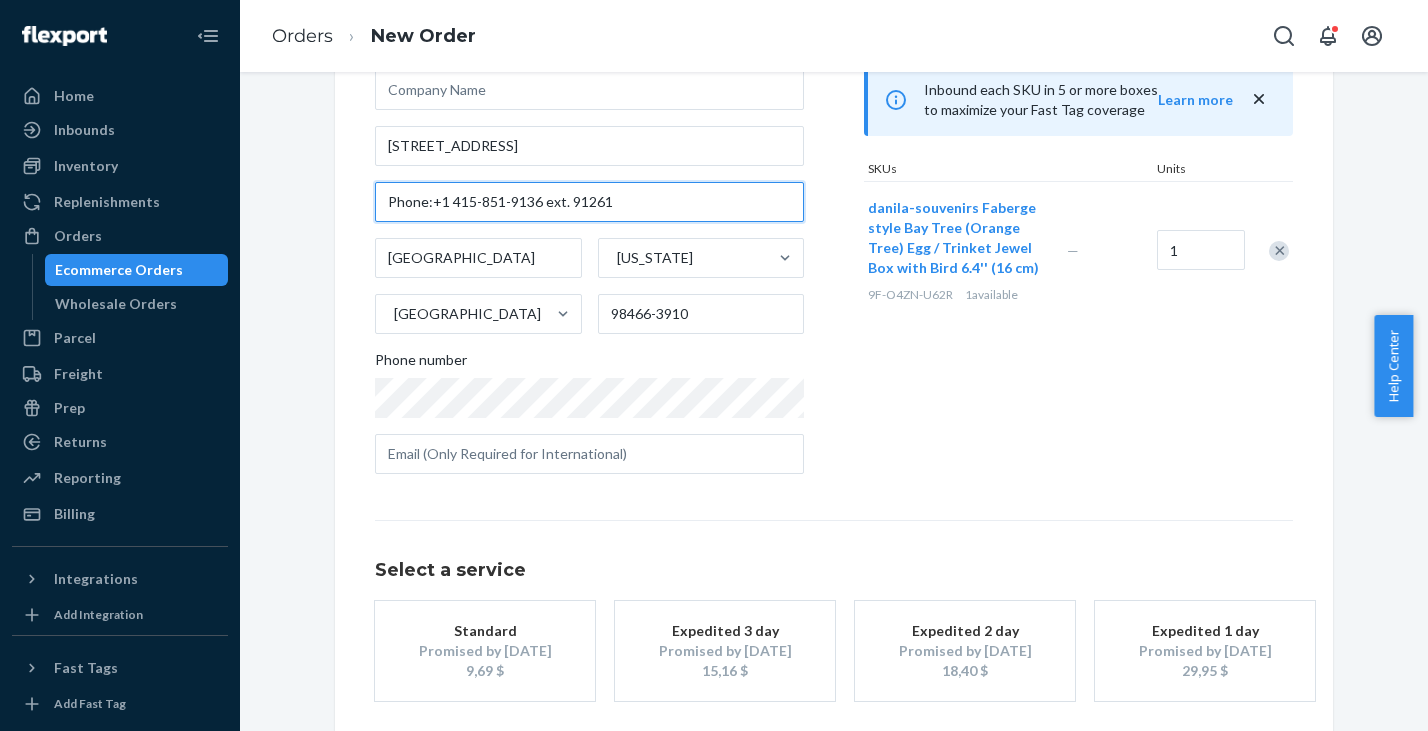 scroll, scrollTop: 238, scrollLeft: 0, axis: vertical 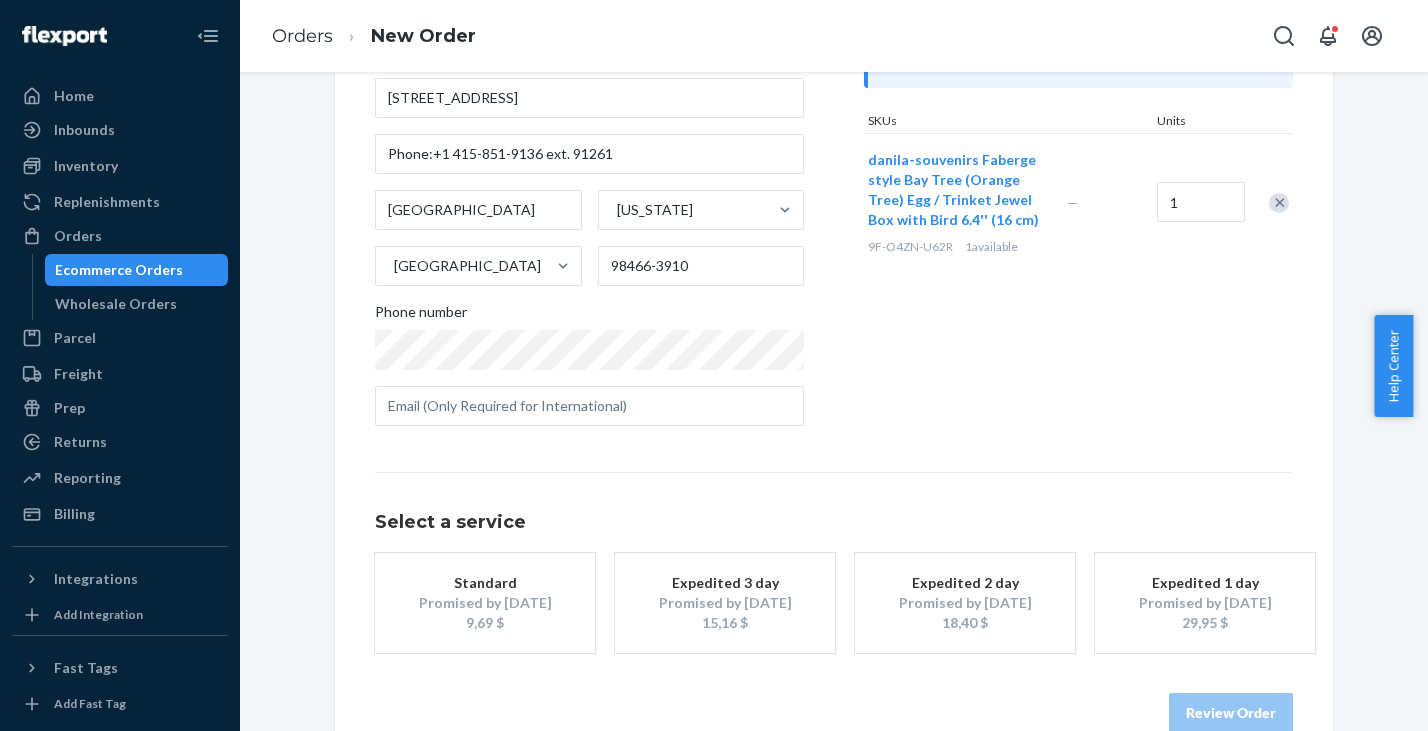 click on "9,69 $" at bounding box center [485, 623] 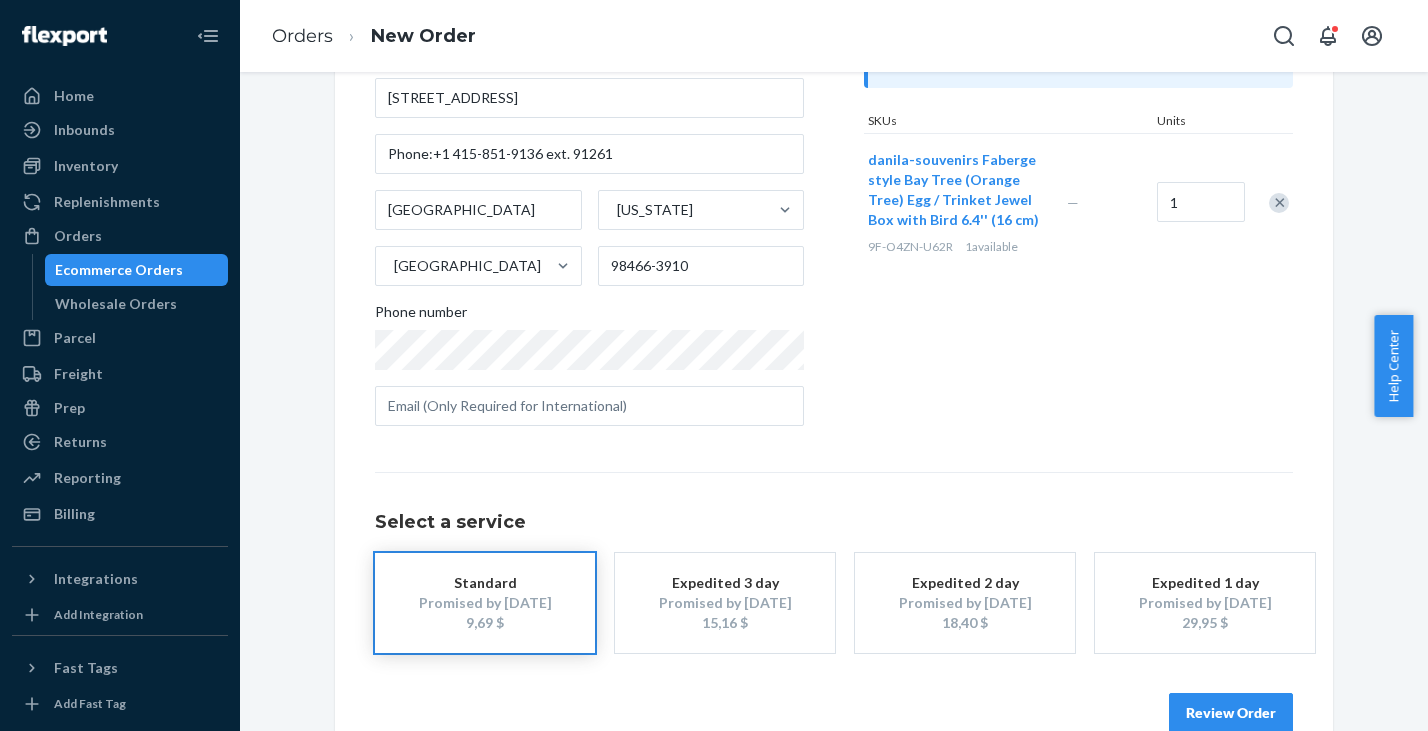 click on "Review Order" at bounding box center (1231, 713) 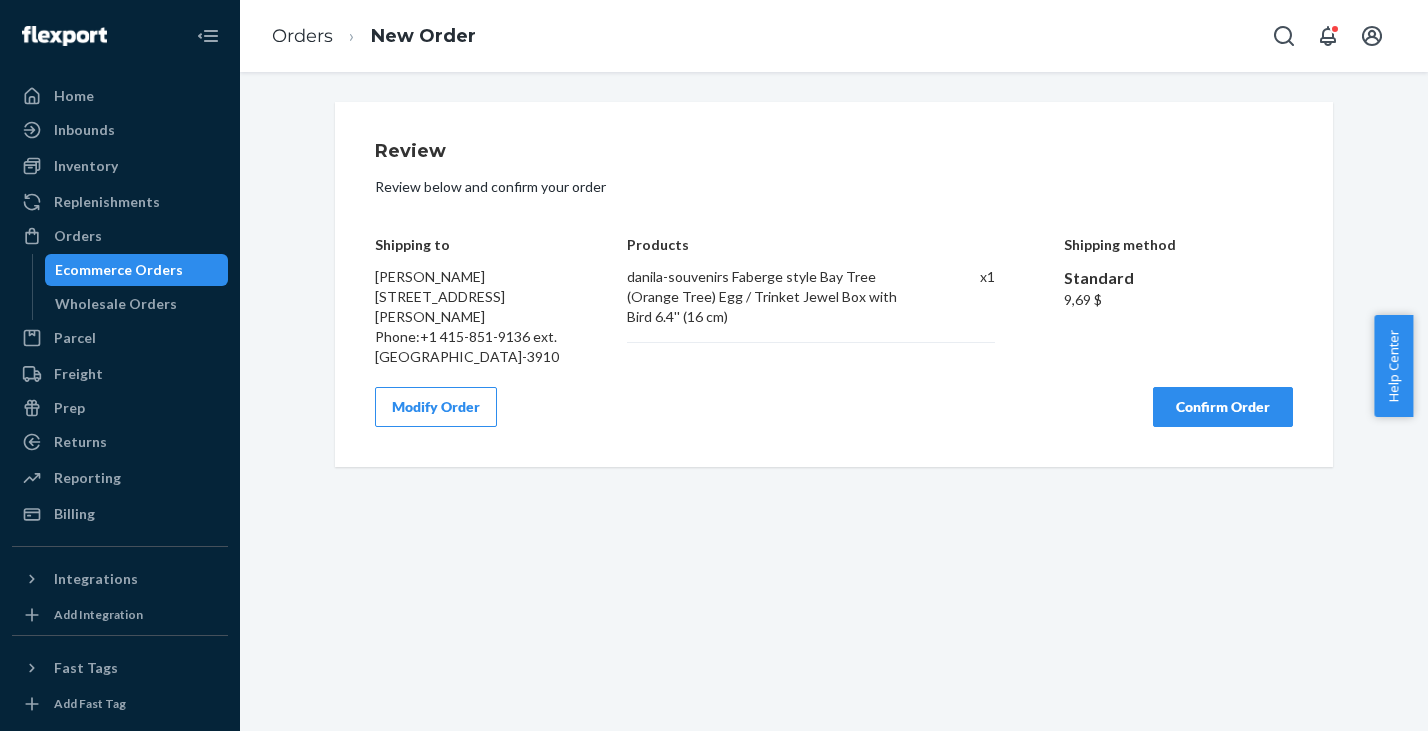 scroll, scrollTop: 0, scrollLeft: 0, axis: both 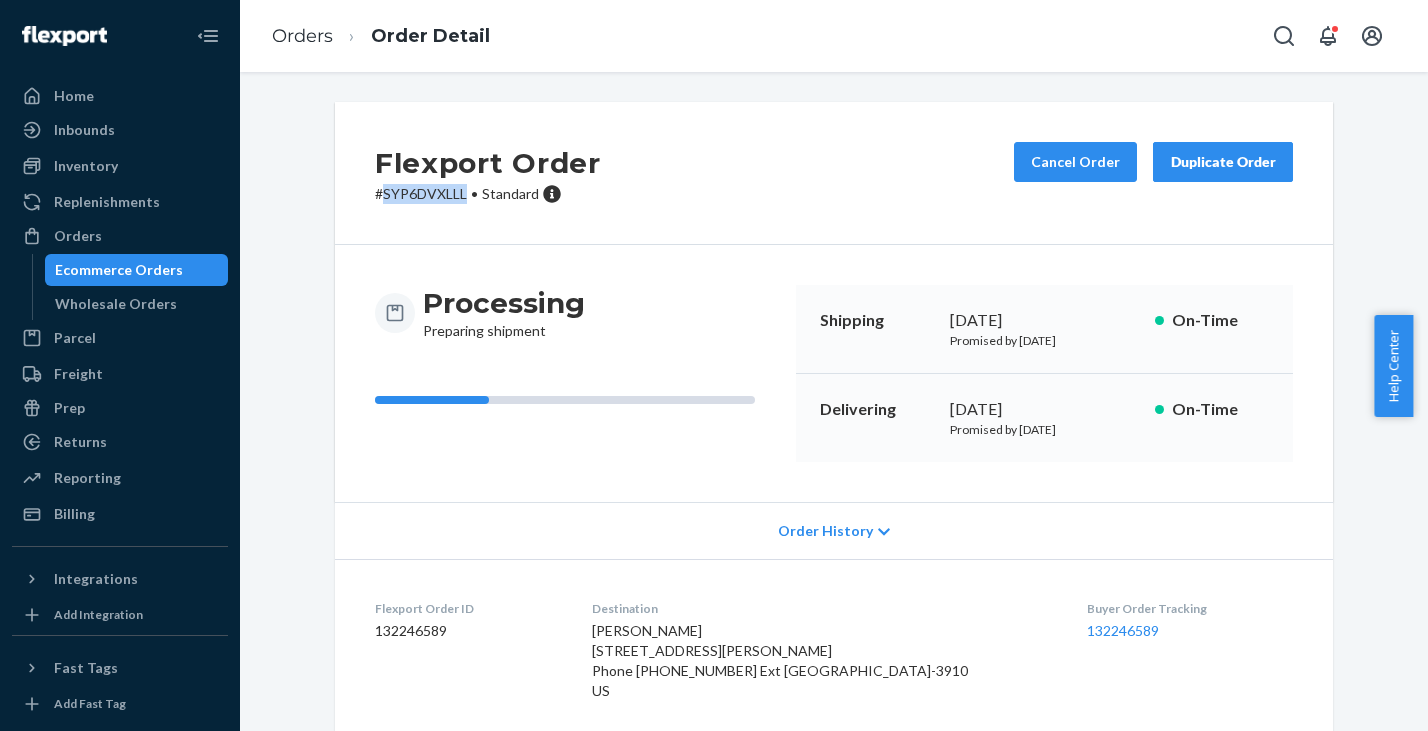 drag, startPoint x: 377, startPoint y: 193, endPoint x: 457, endPoint y: 193, distance: 80 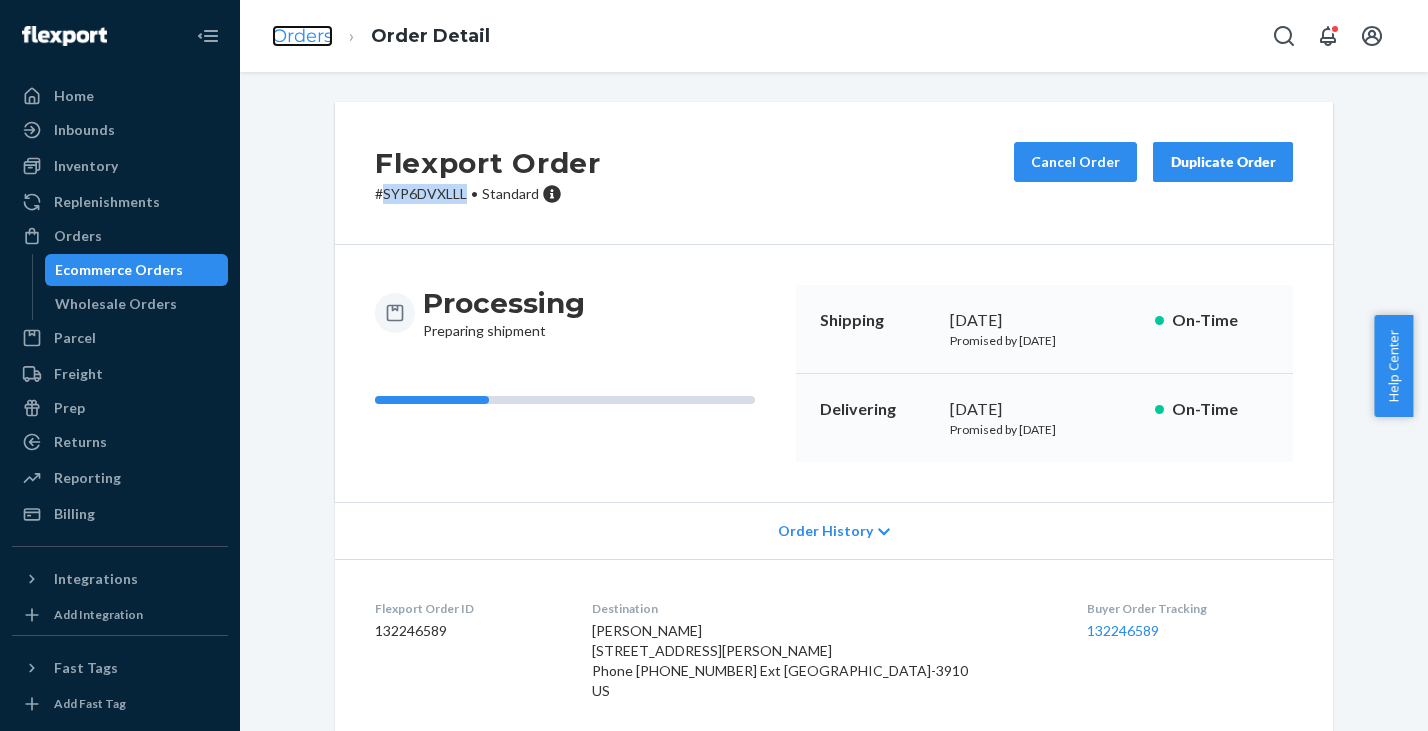 click on "Orders" at bounding box center [302, 36] 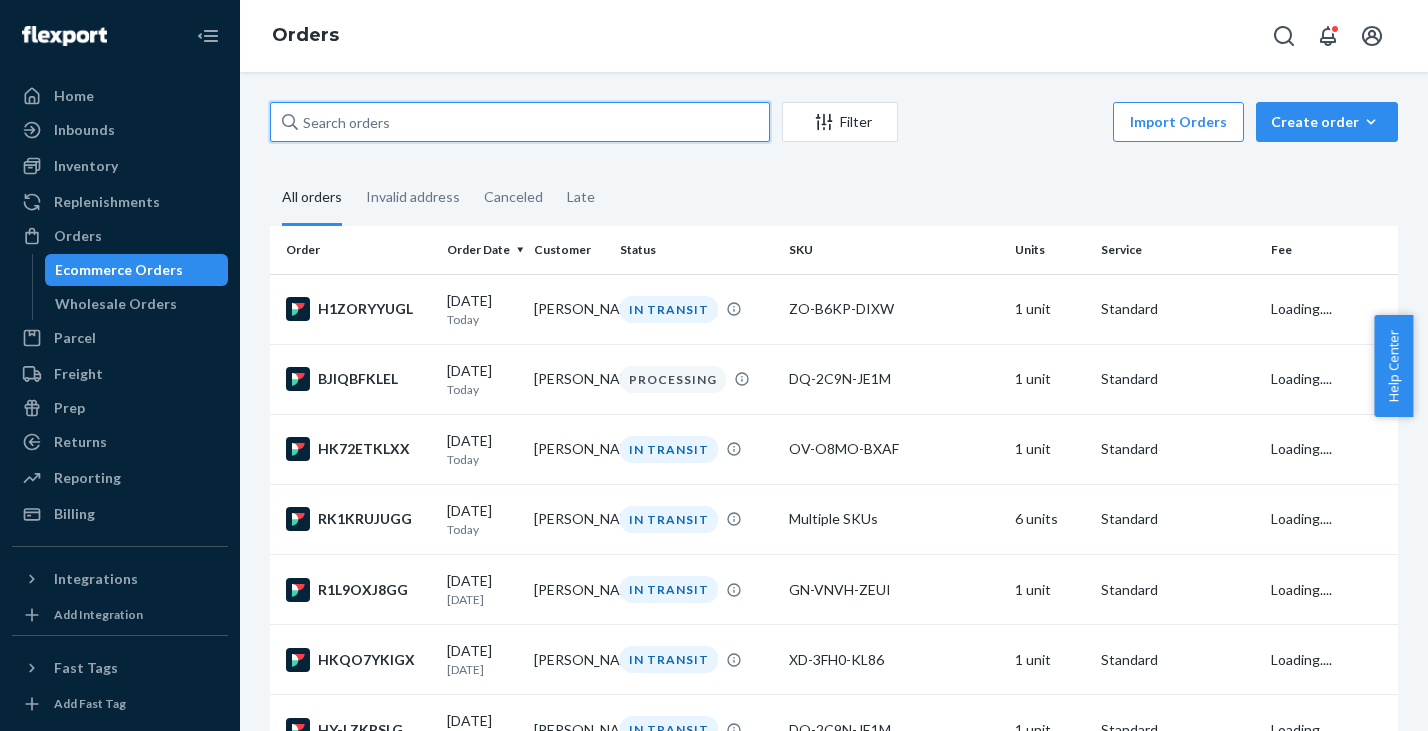 click at bounding box center [520, 122] 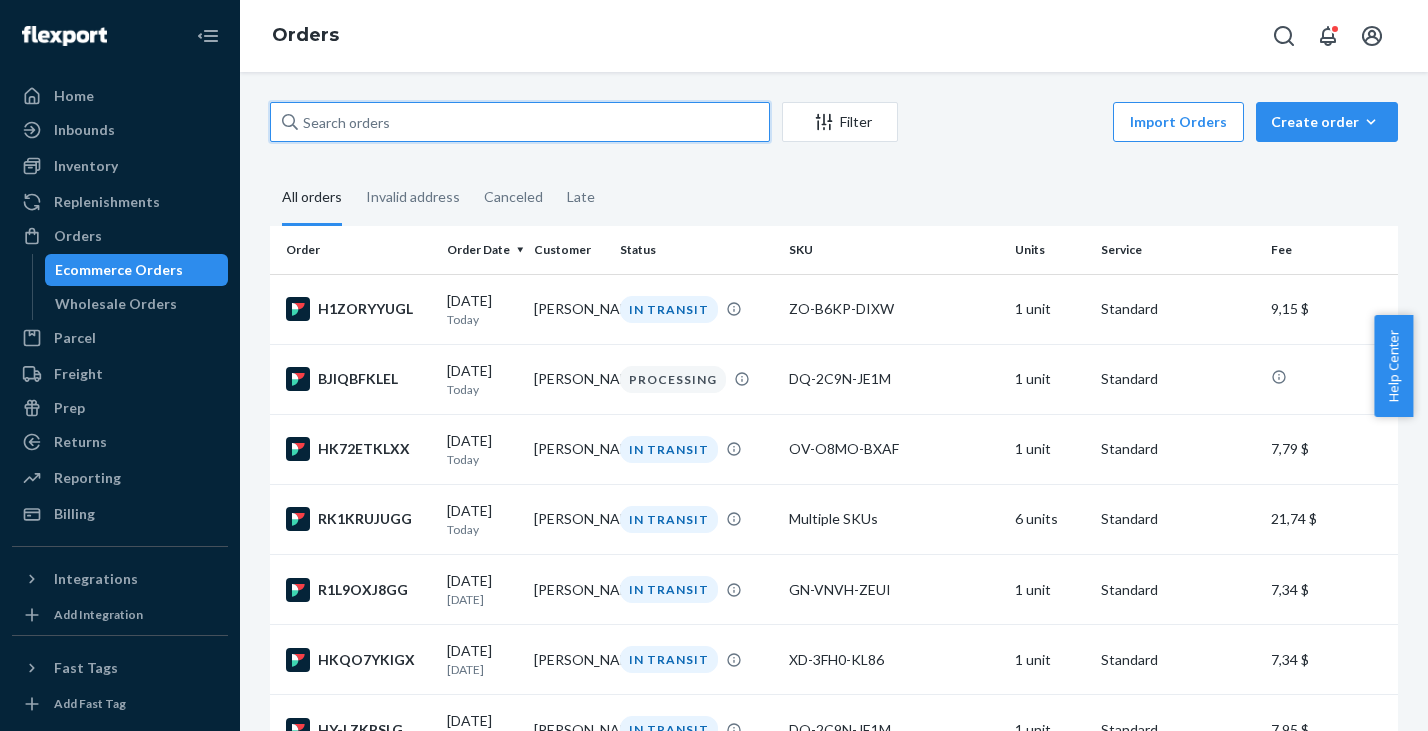 paste on "BK4BD03BEL" 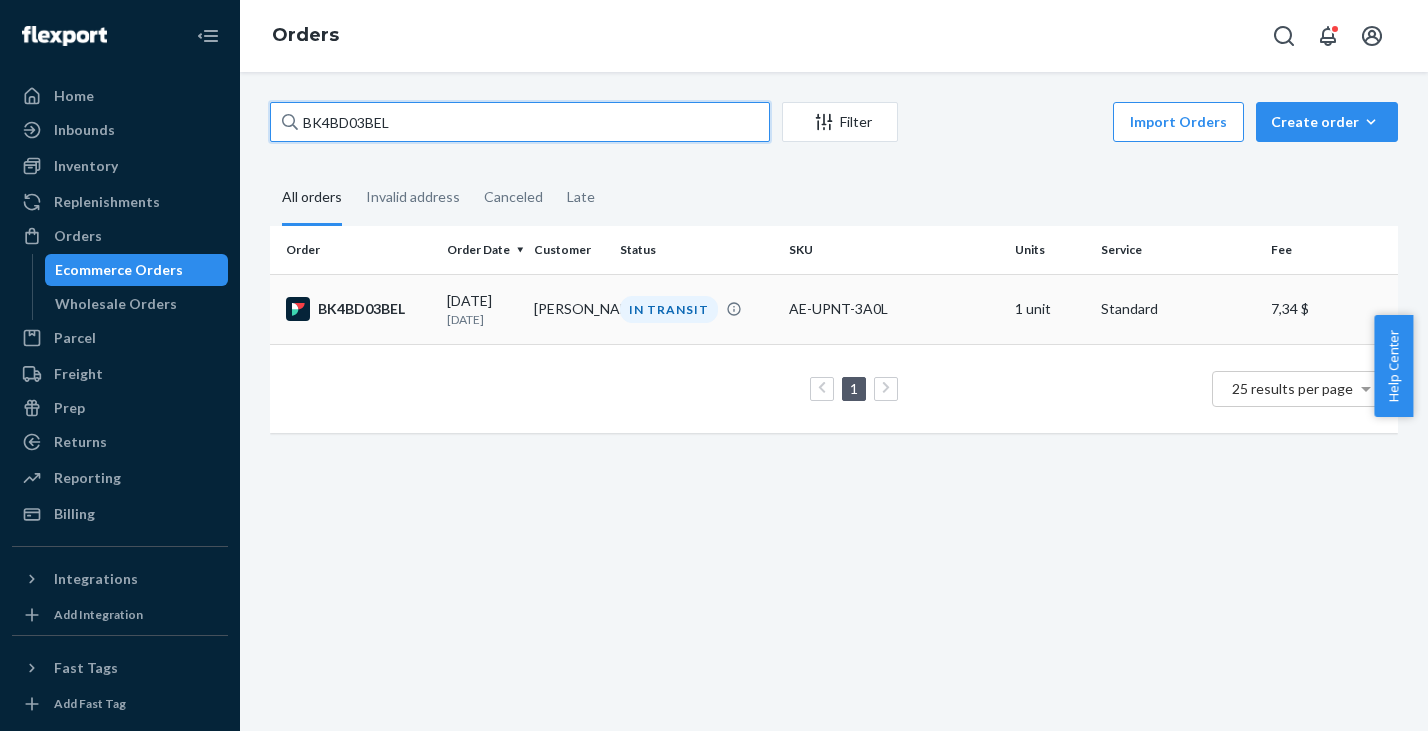 type on "BK4BD03BEL" 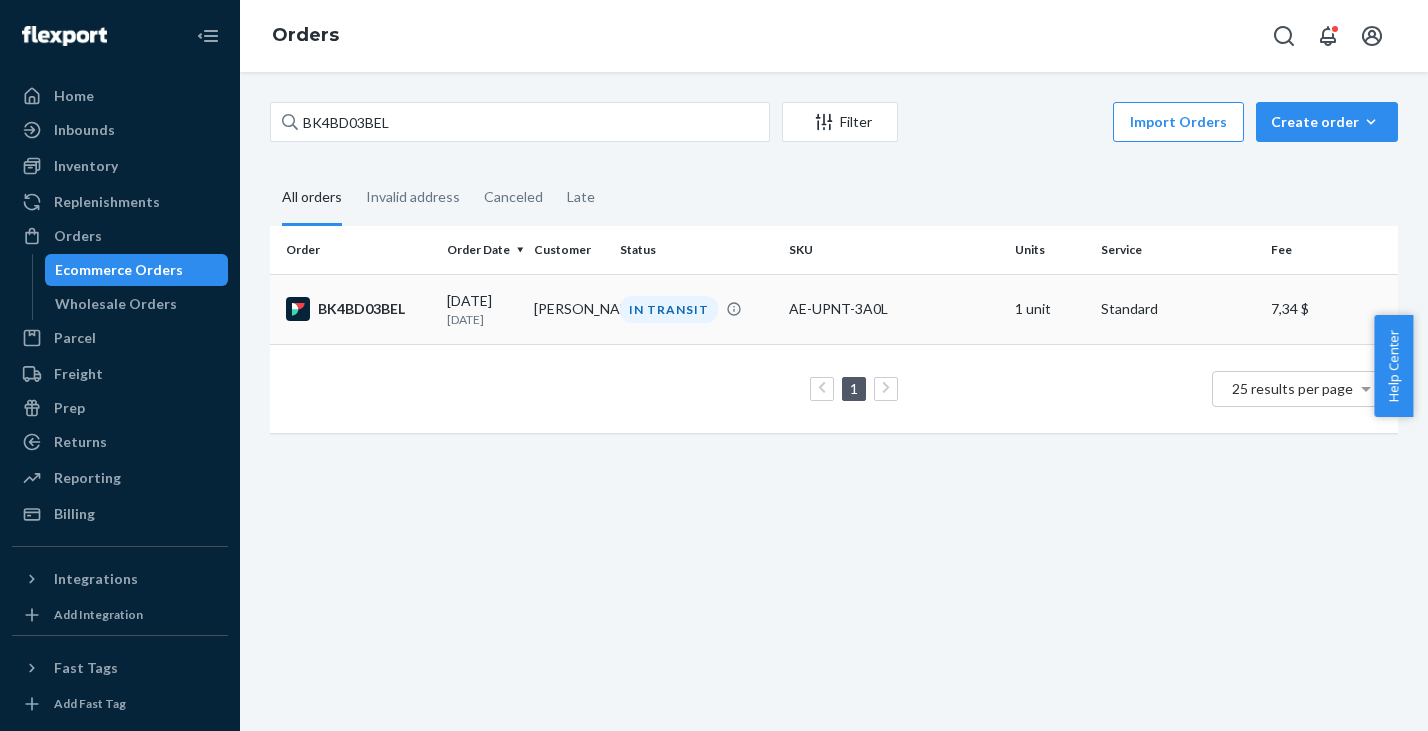 click on "BK4BD03BEL" at bounding box center [358, 309] 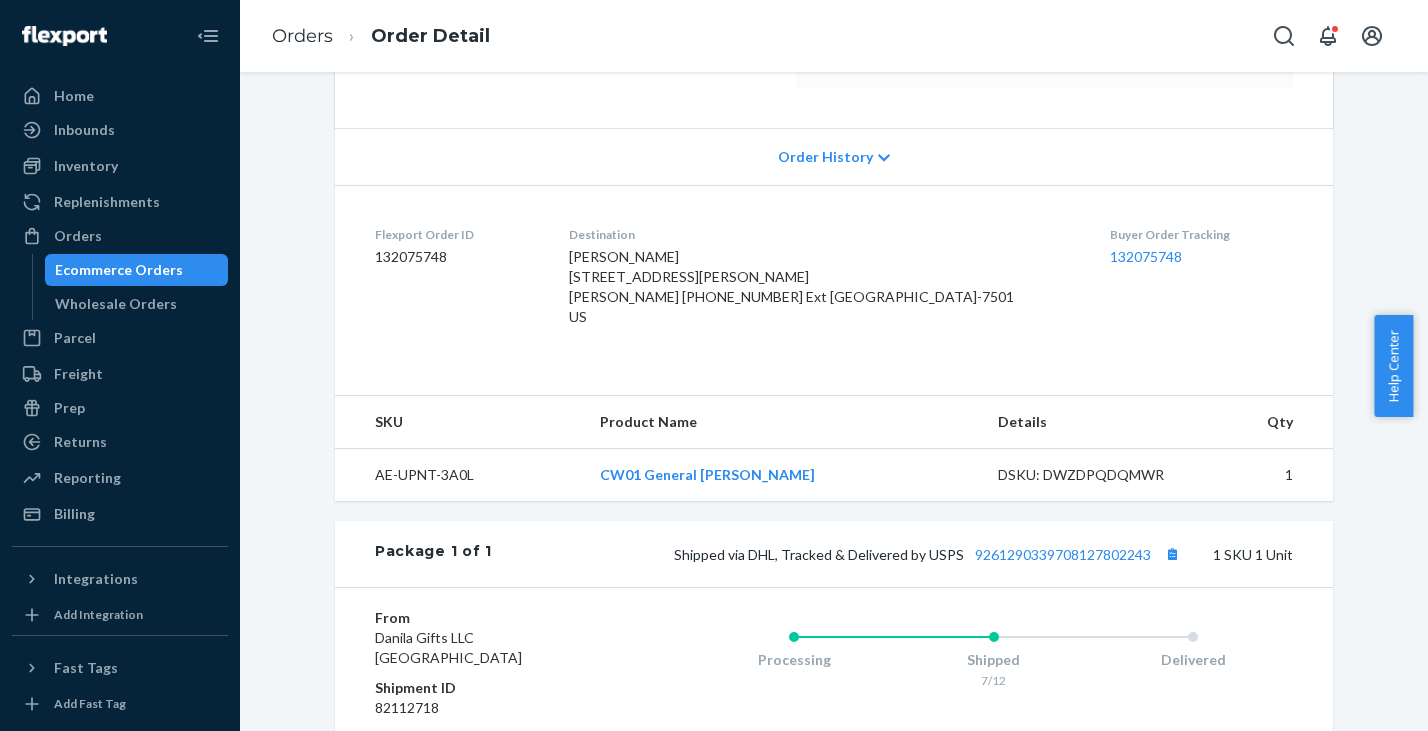 scroll, scrollTop: 544, scrollLeft: 0, axis: vertical 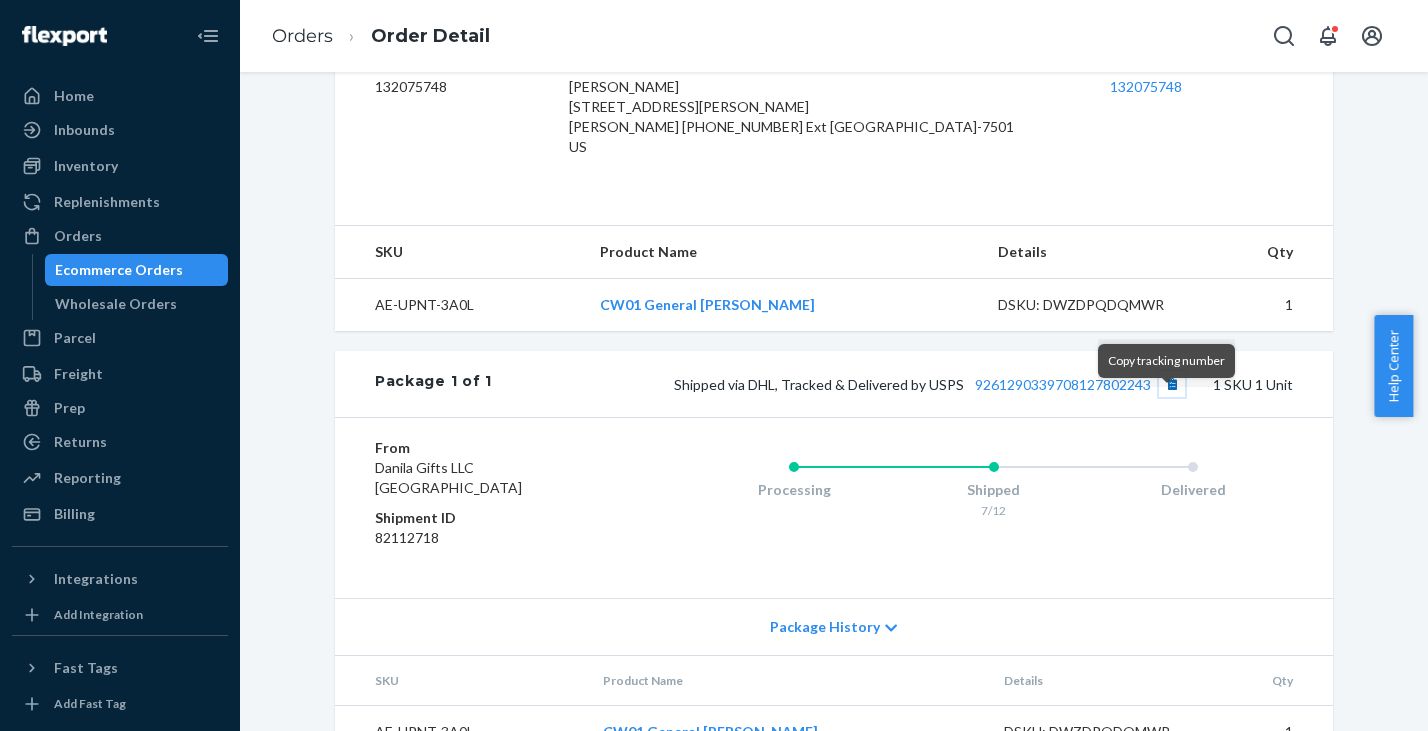 click at bounding box center [1172, 384] 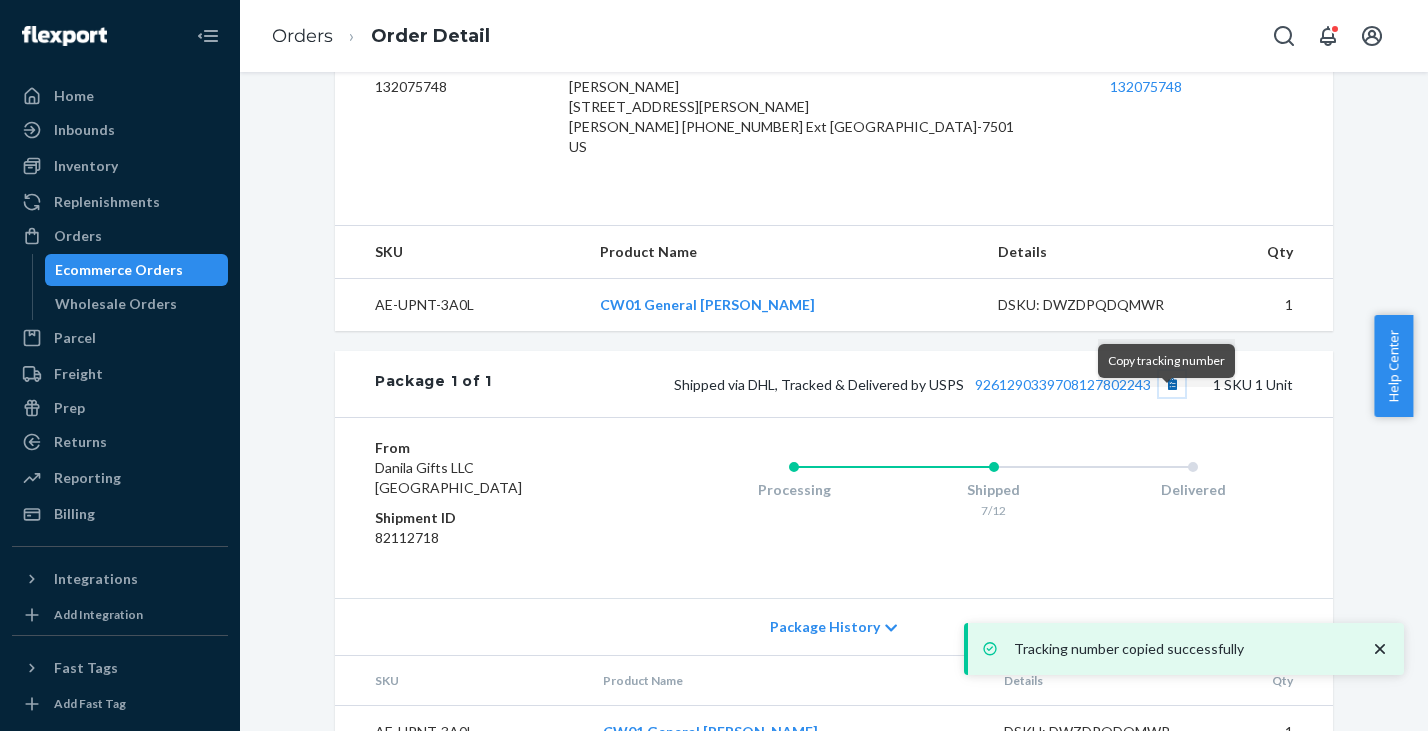 click at bounding box center (1172, 384) 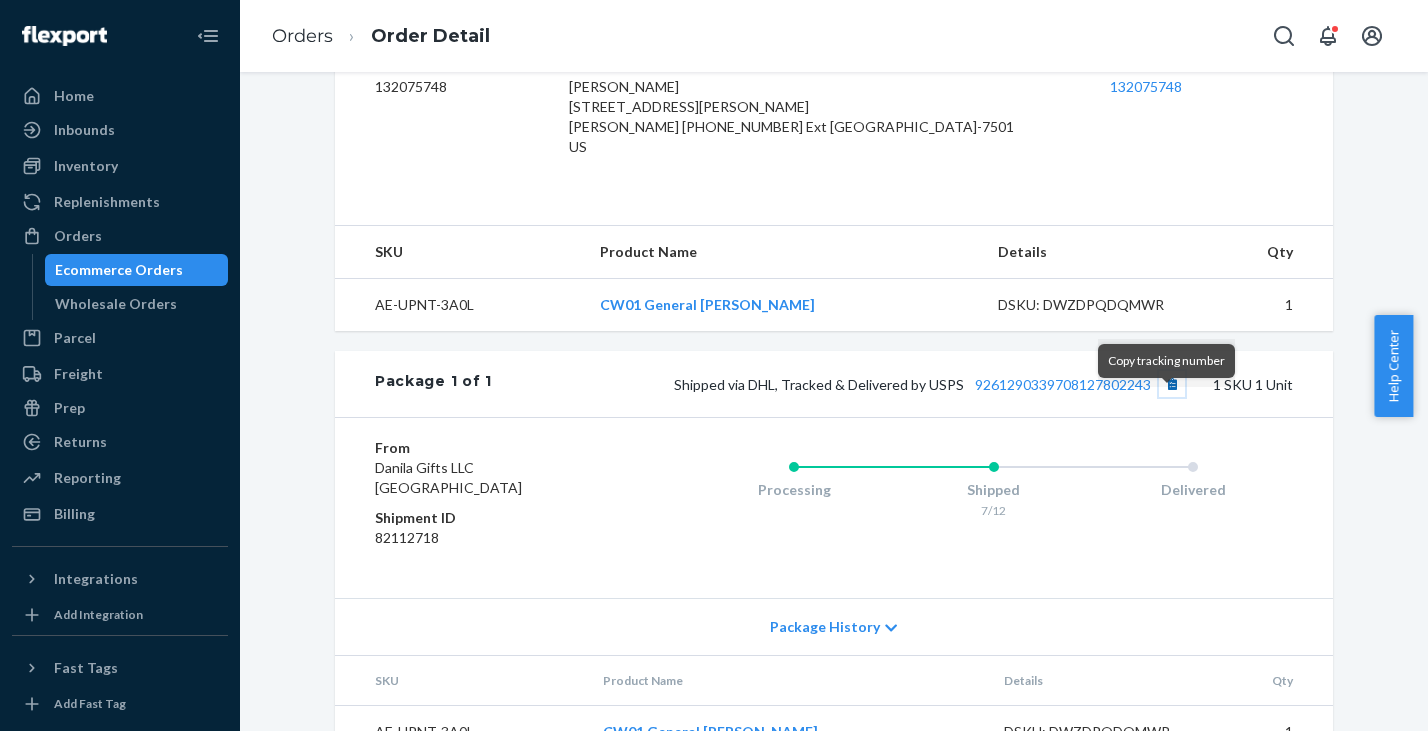 click at bounding box center [1172, 384] 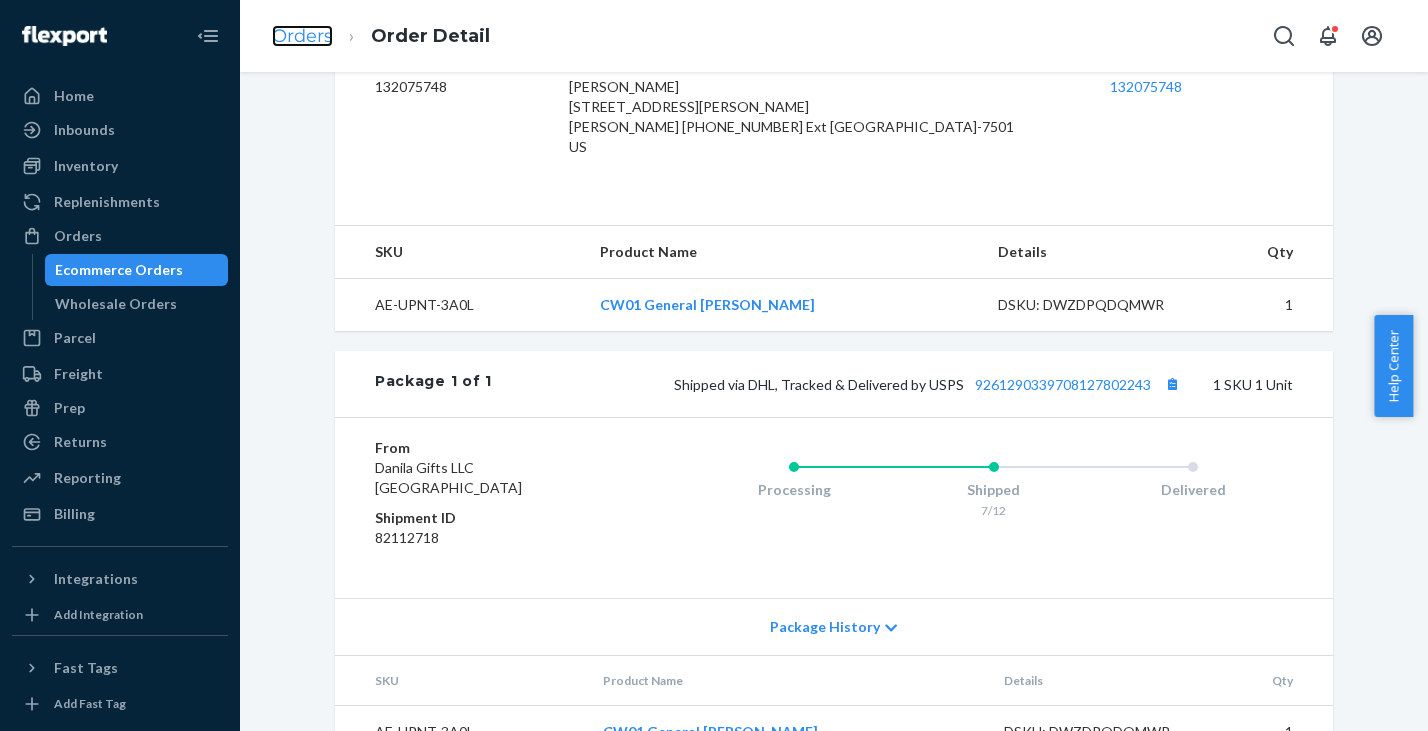 click on "Orders" at bounding box center (302, 36) 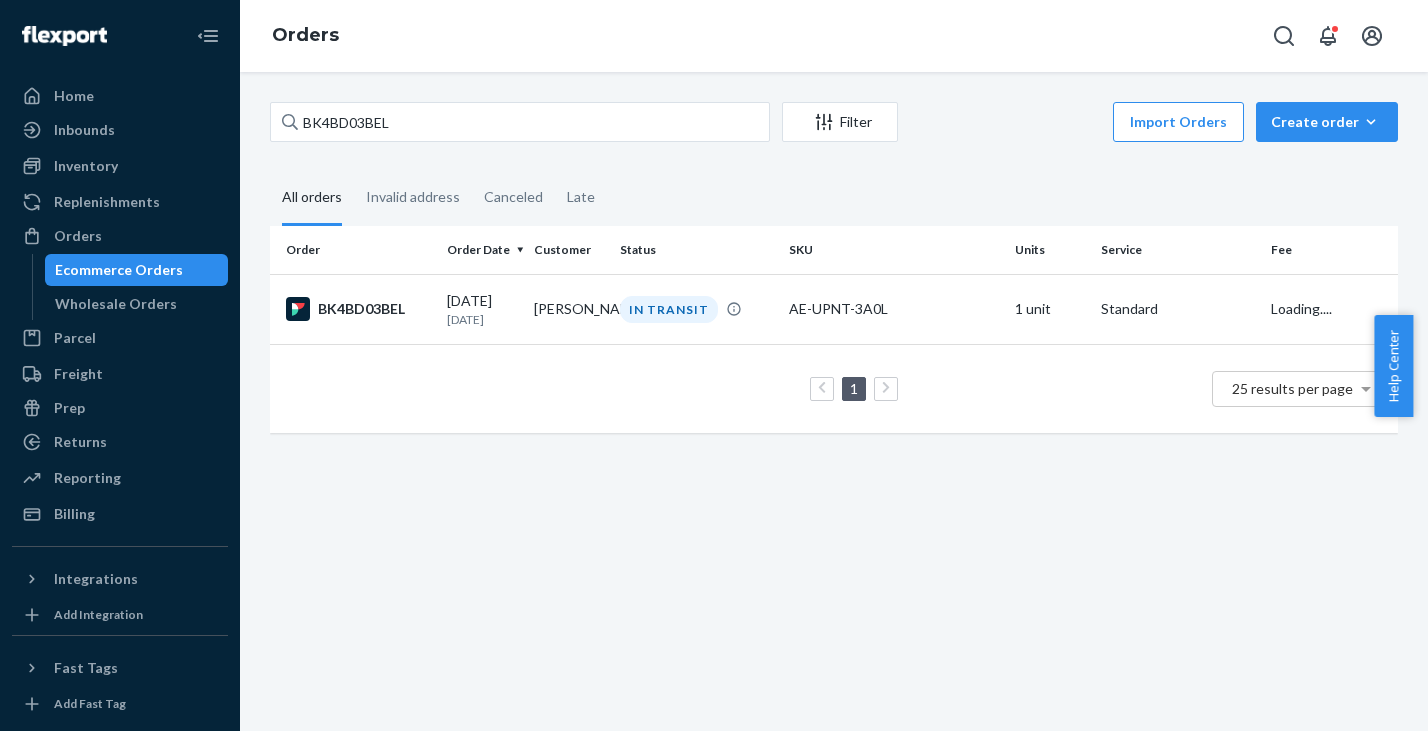 scroll, scrollTop: 0, scrollLeft: 0, axis: both 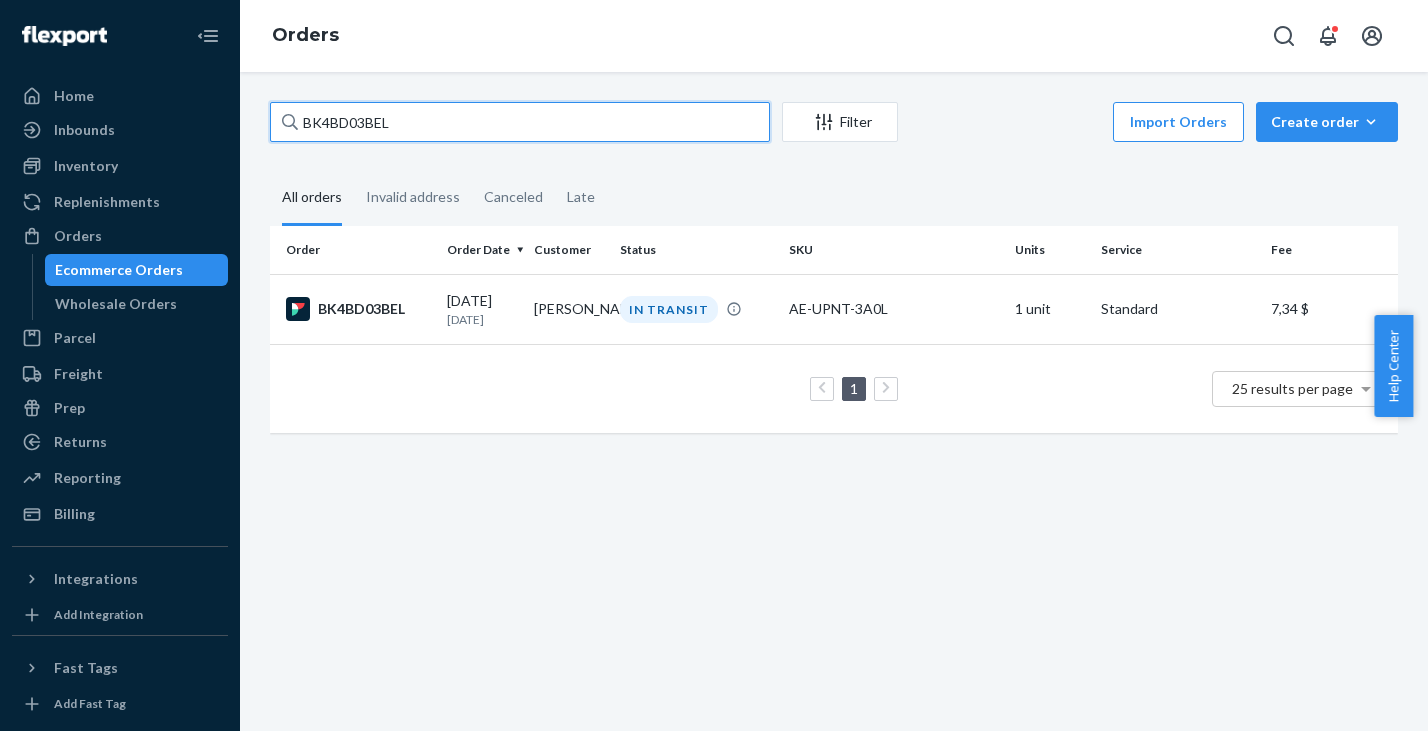 drag, startPoint x: 433, startPoint y: 129, endPoint x: 262, endPoint y: 90, distance: 175.39099 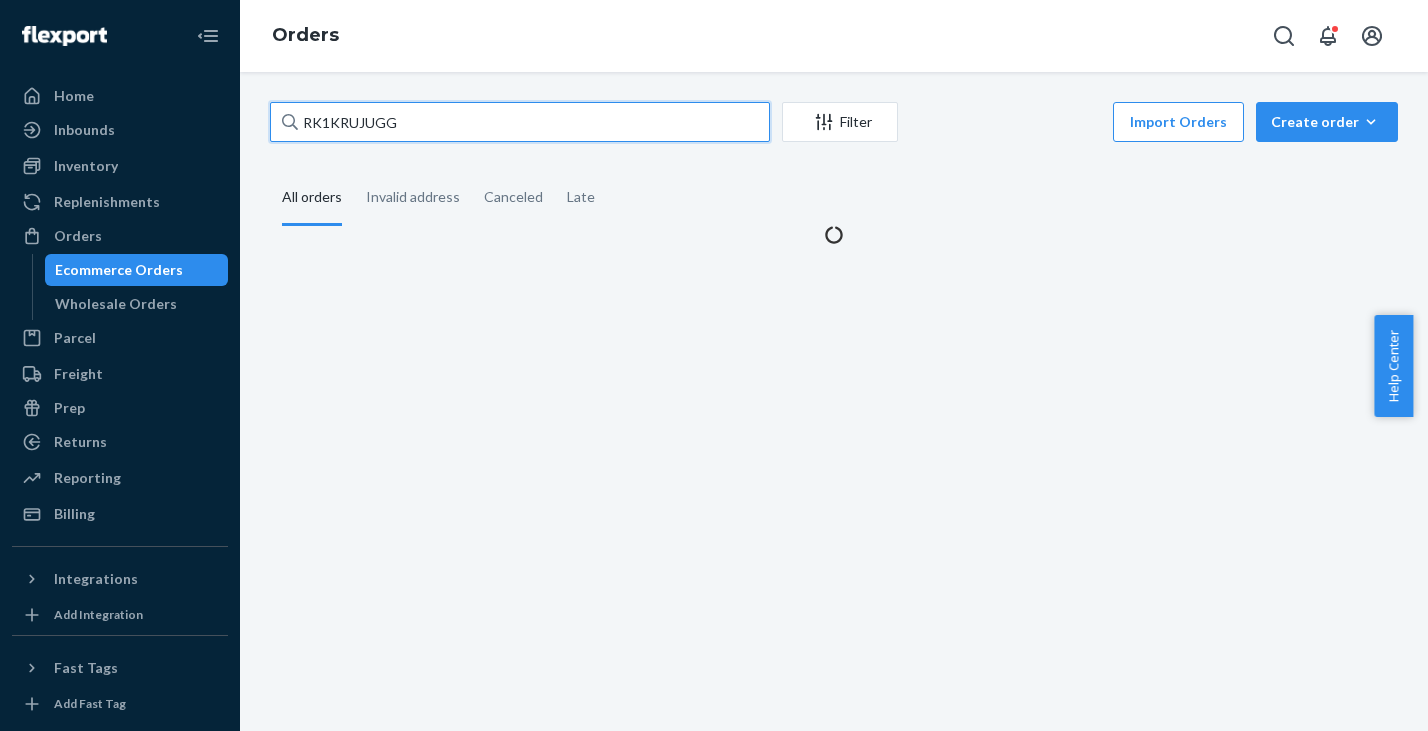 type on "RK1KRUJUGG" 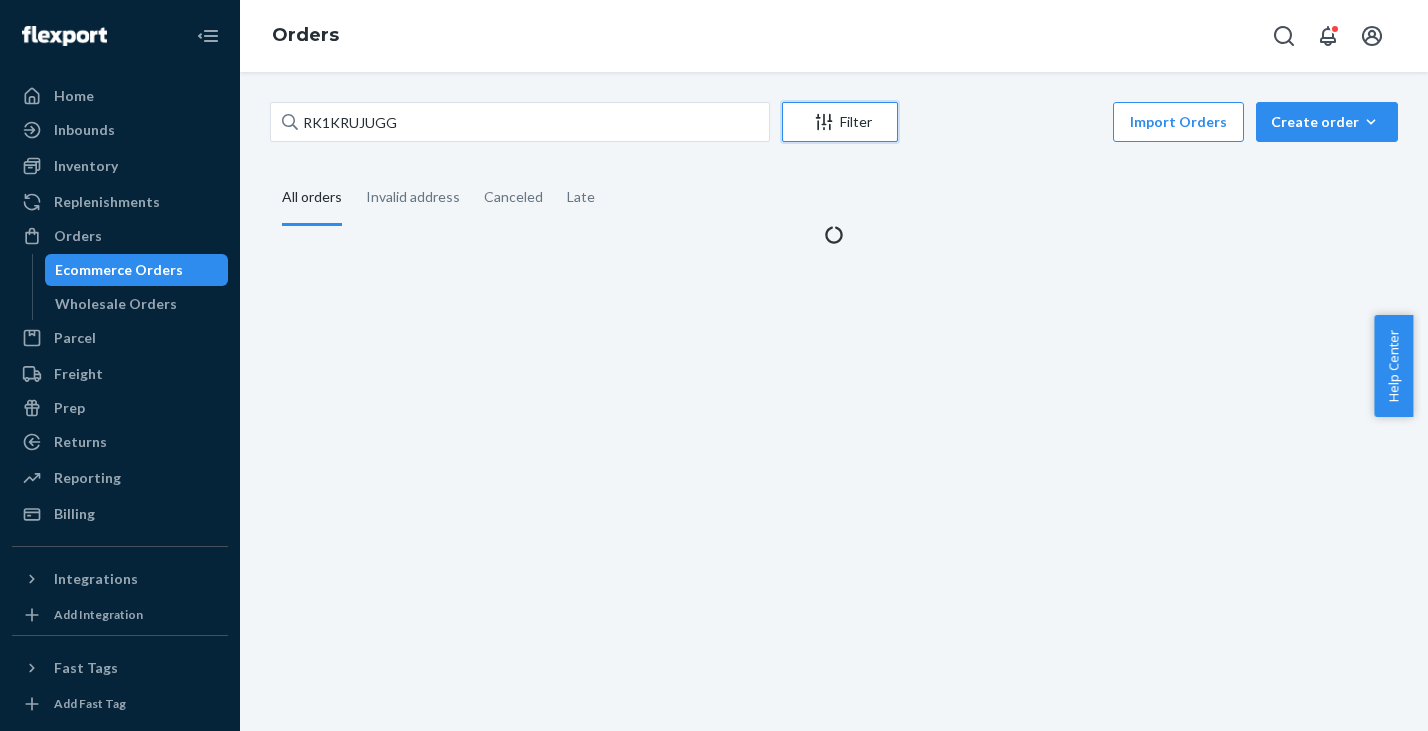 click on "Filter" at bounding box center (840, 122) 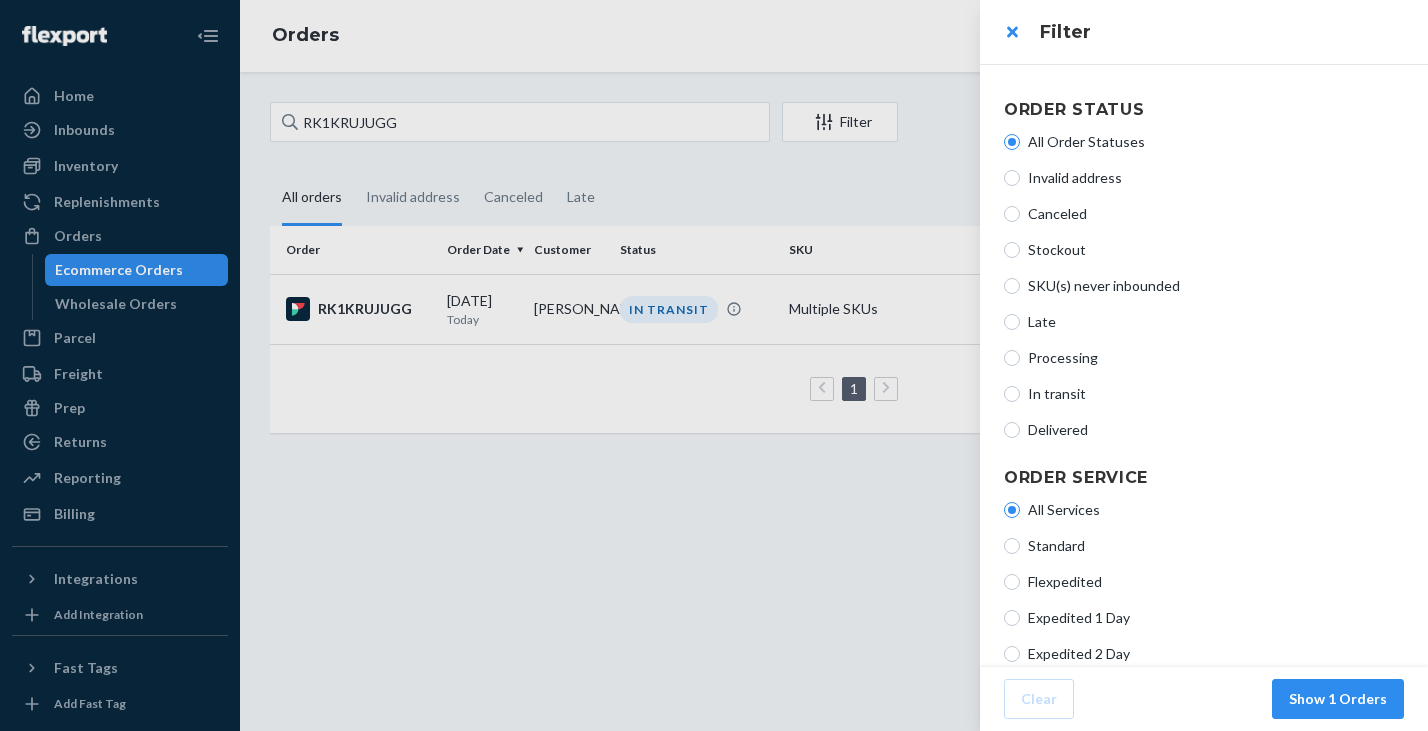 click at bounding box center (714, 365) 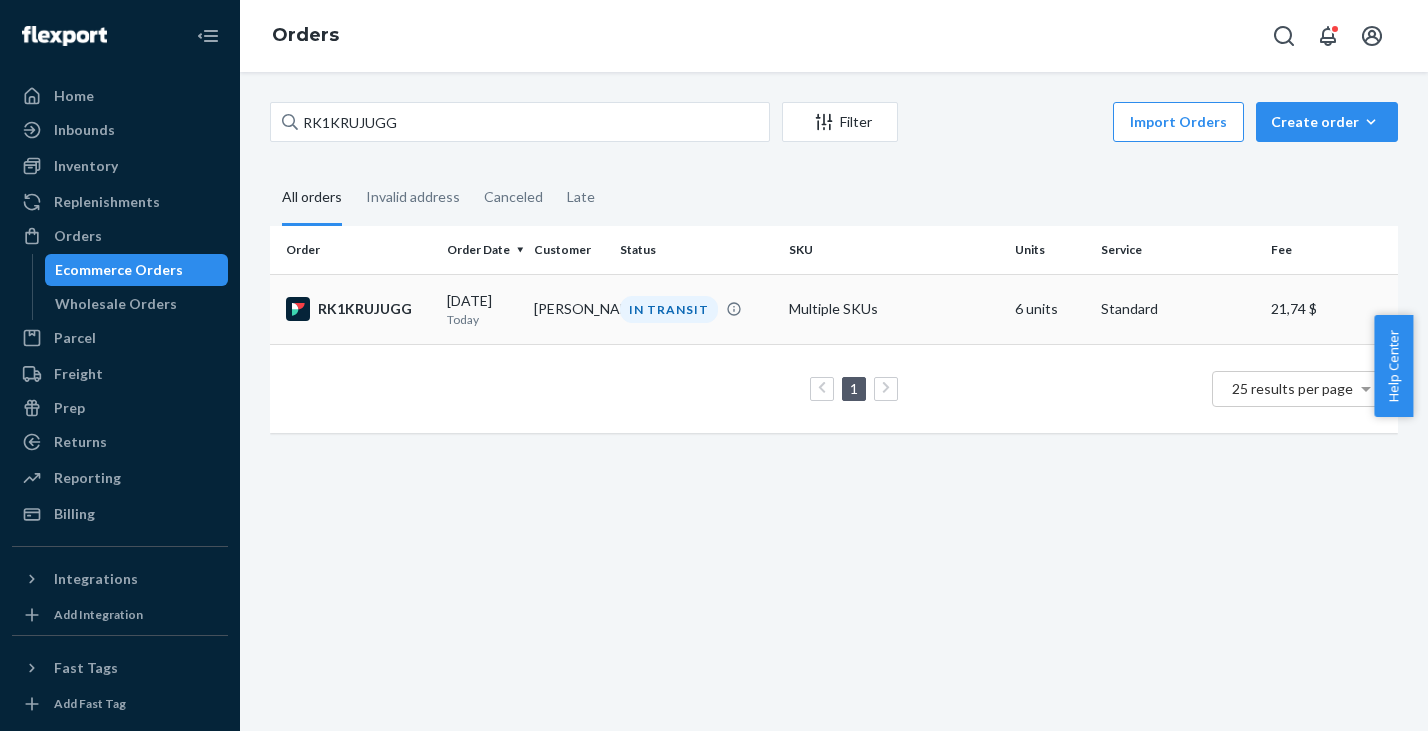 click on "RK1KRUJUGG" at bounding box center [358, 309] 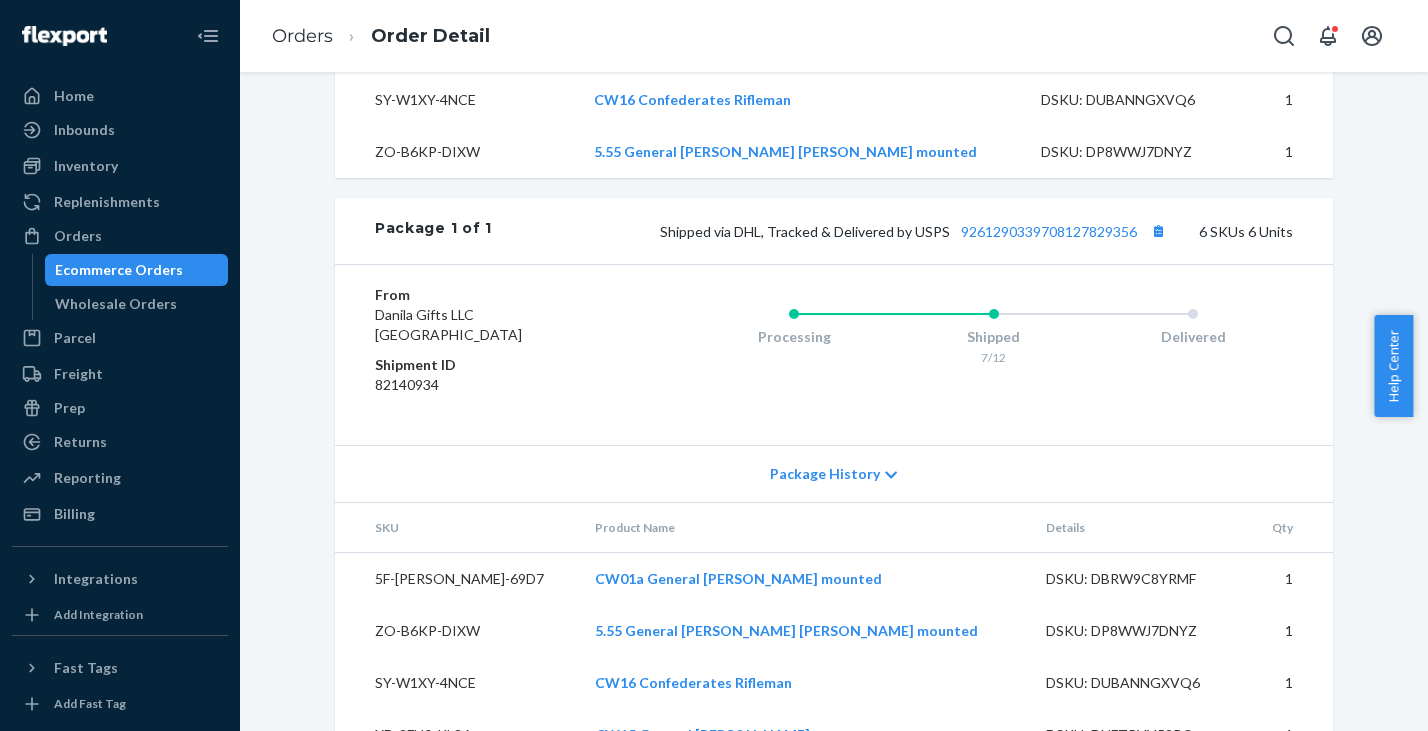 scroll, scrollTop: 948, scrollLeft: 0, axis: vertical 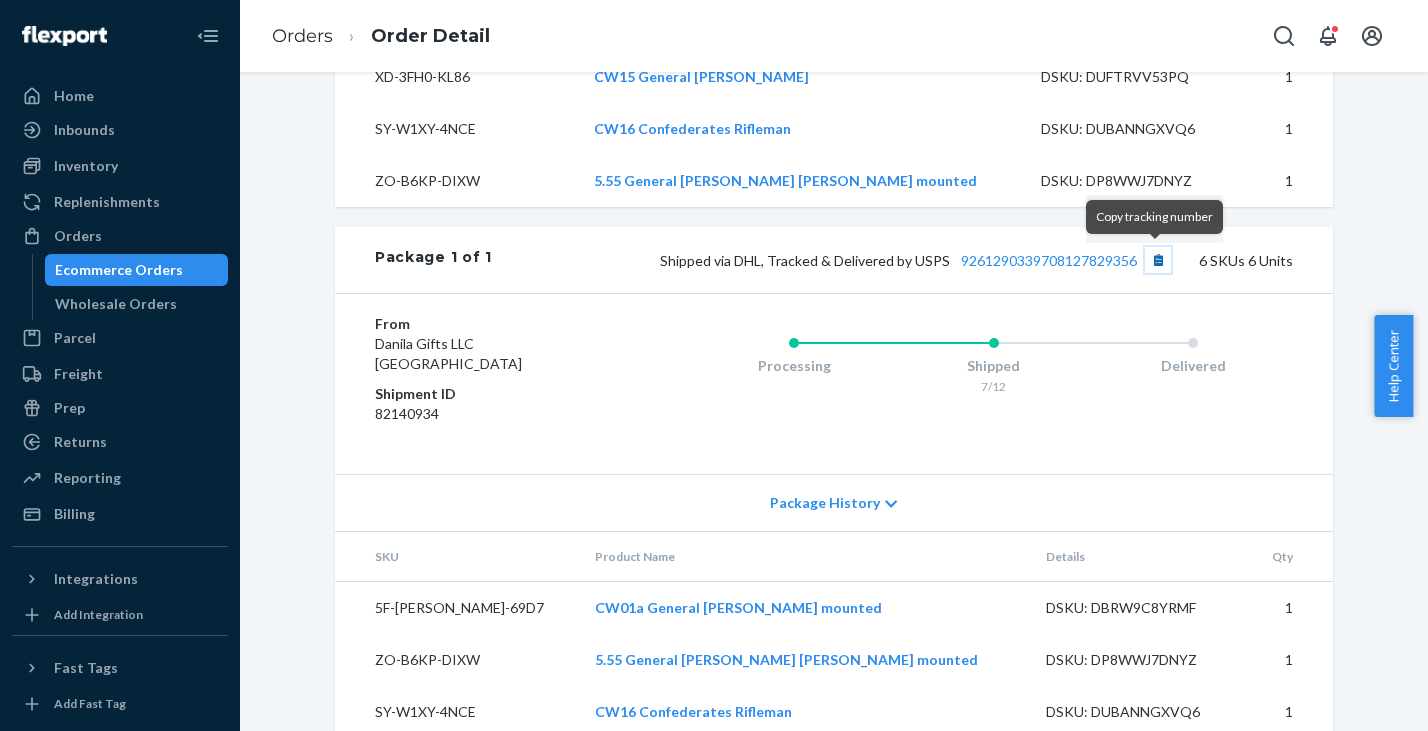 click at bounding box center [1158, 260] 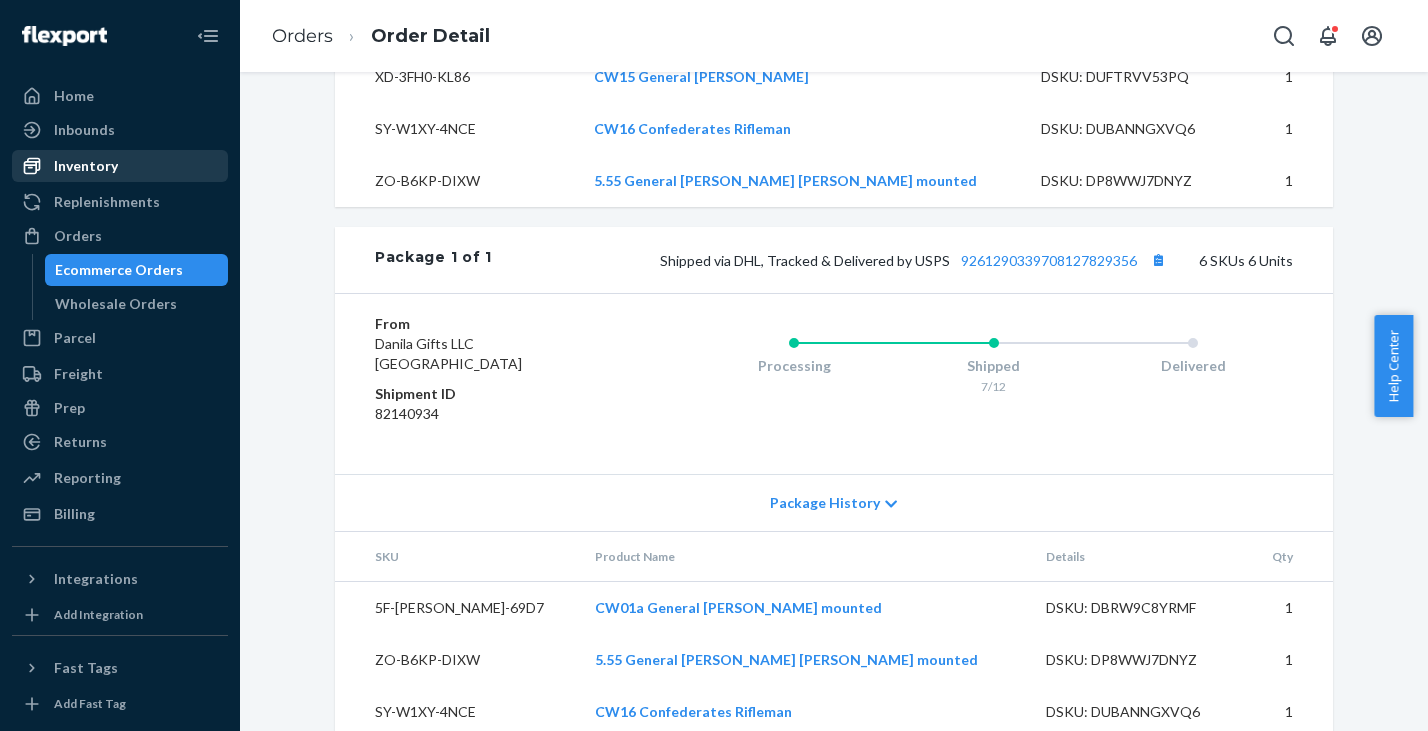 click on "Inventory" at bounding box center [86, 166] 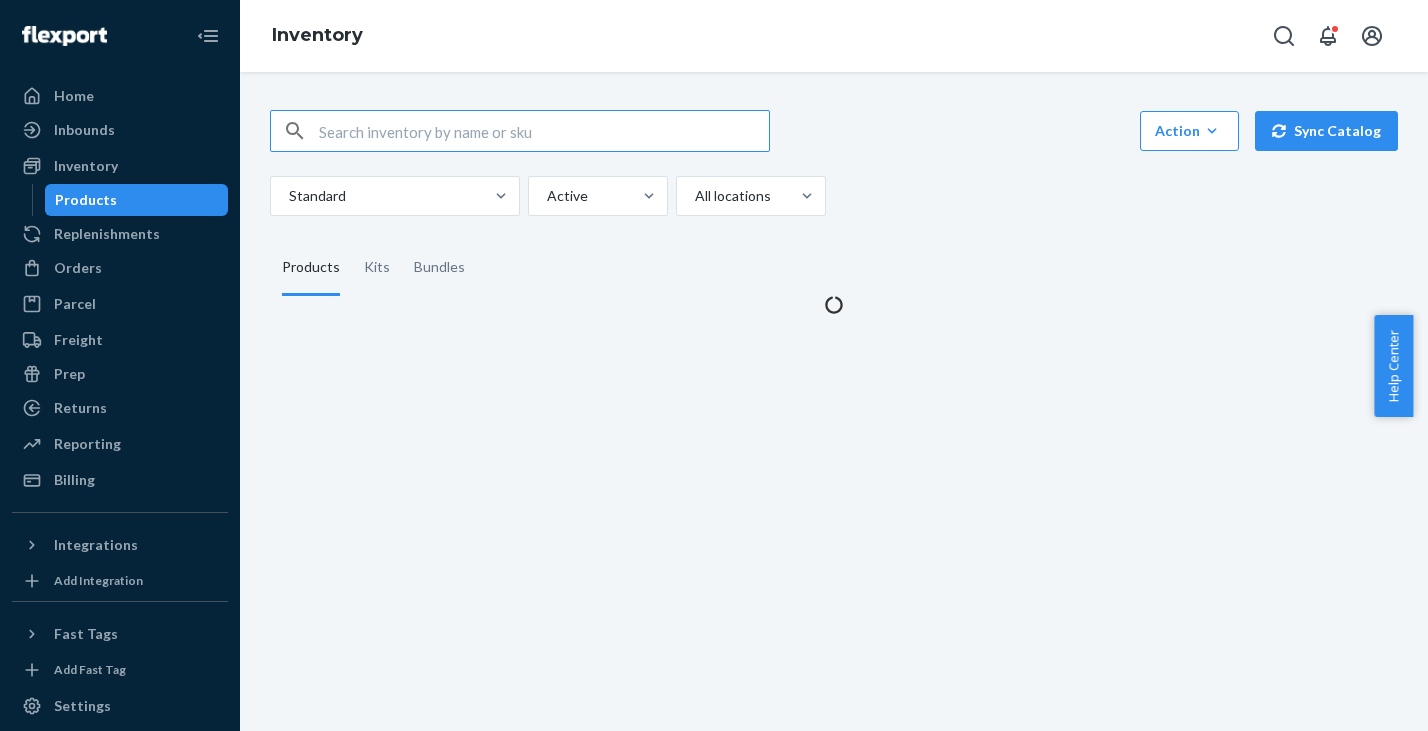 scroll, scrollTop: 0, scrollLeft: 0, axis: both 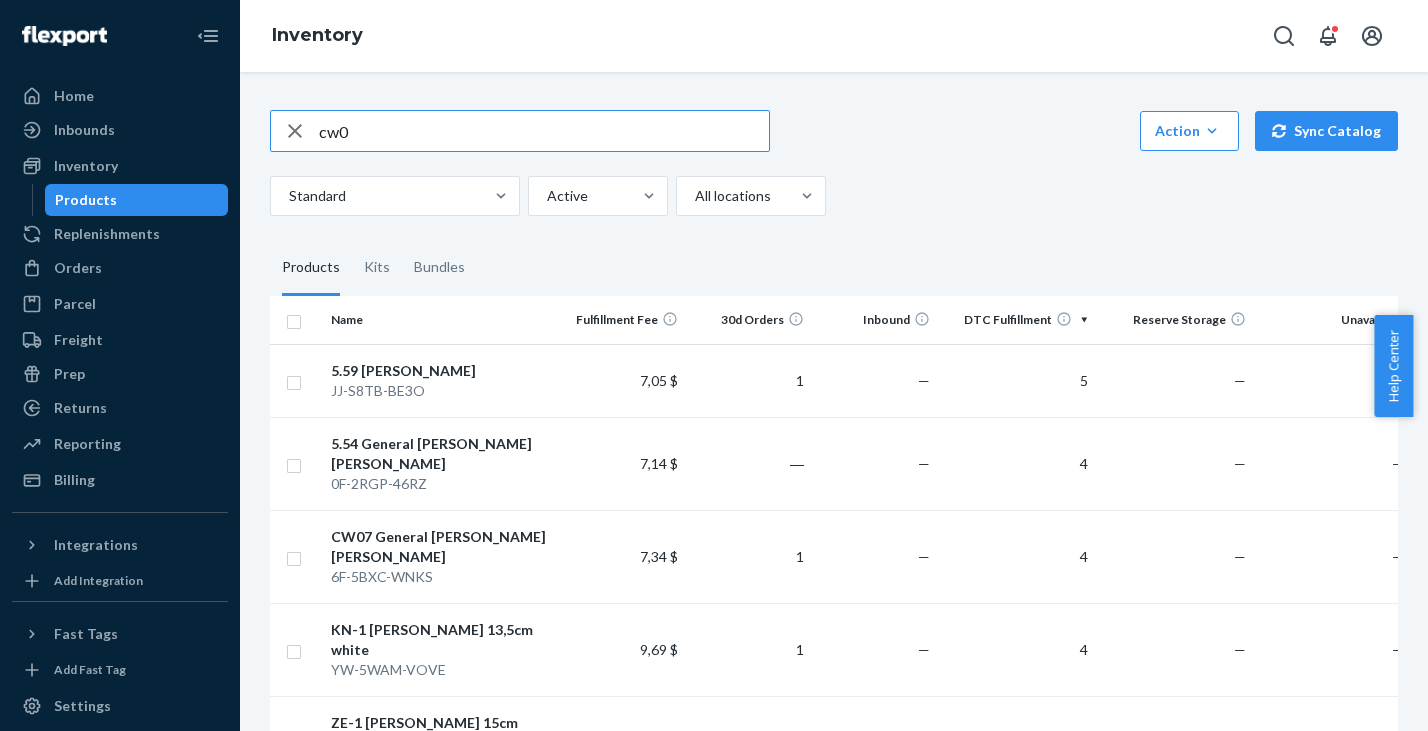 type on "cw01" 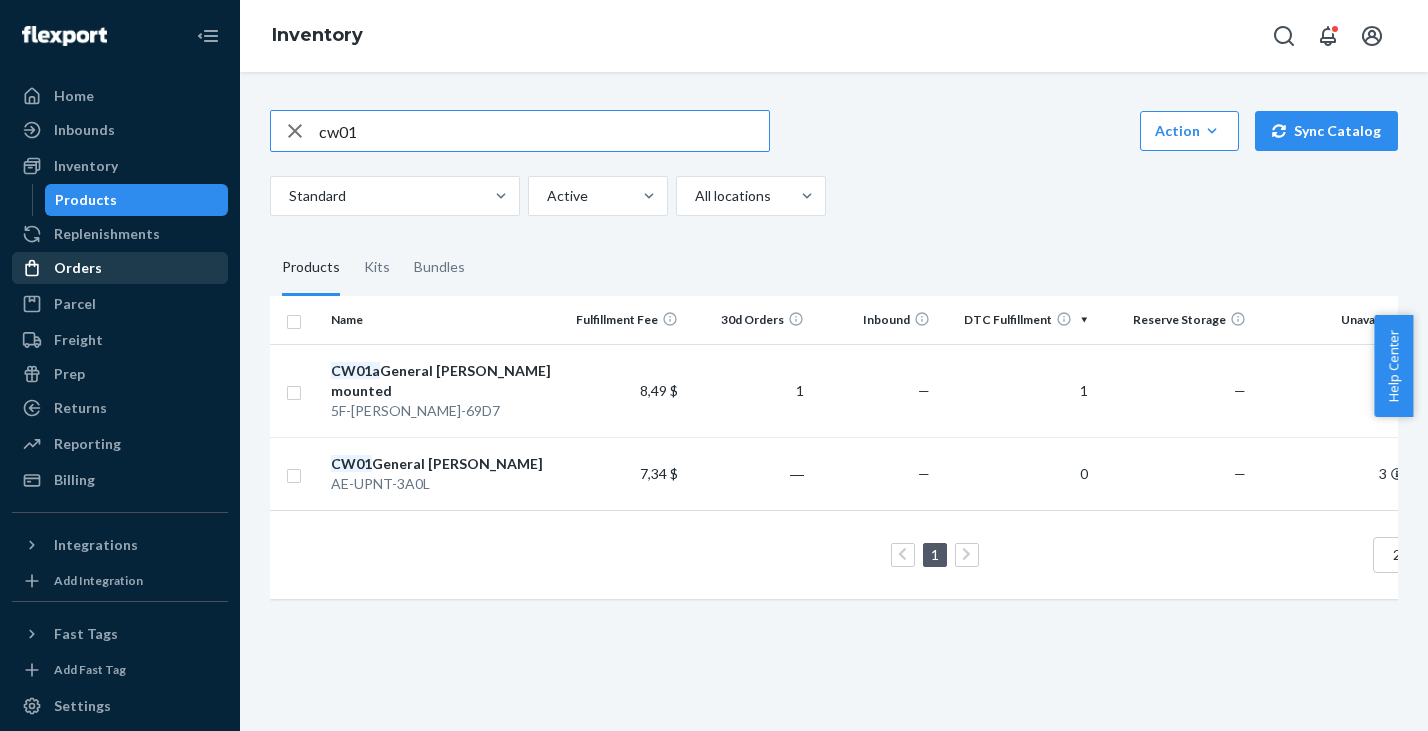 click on "Orders" at bounding box center [78, 268] 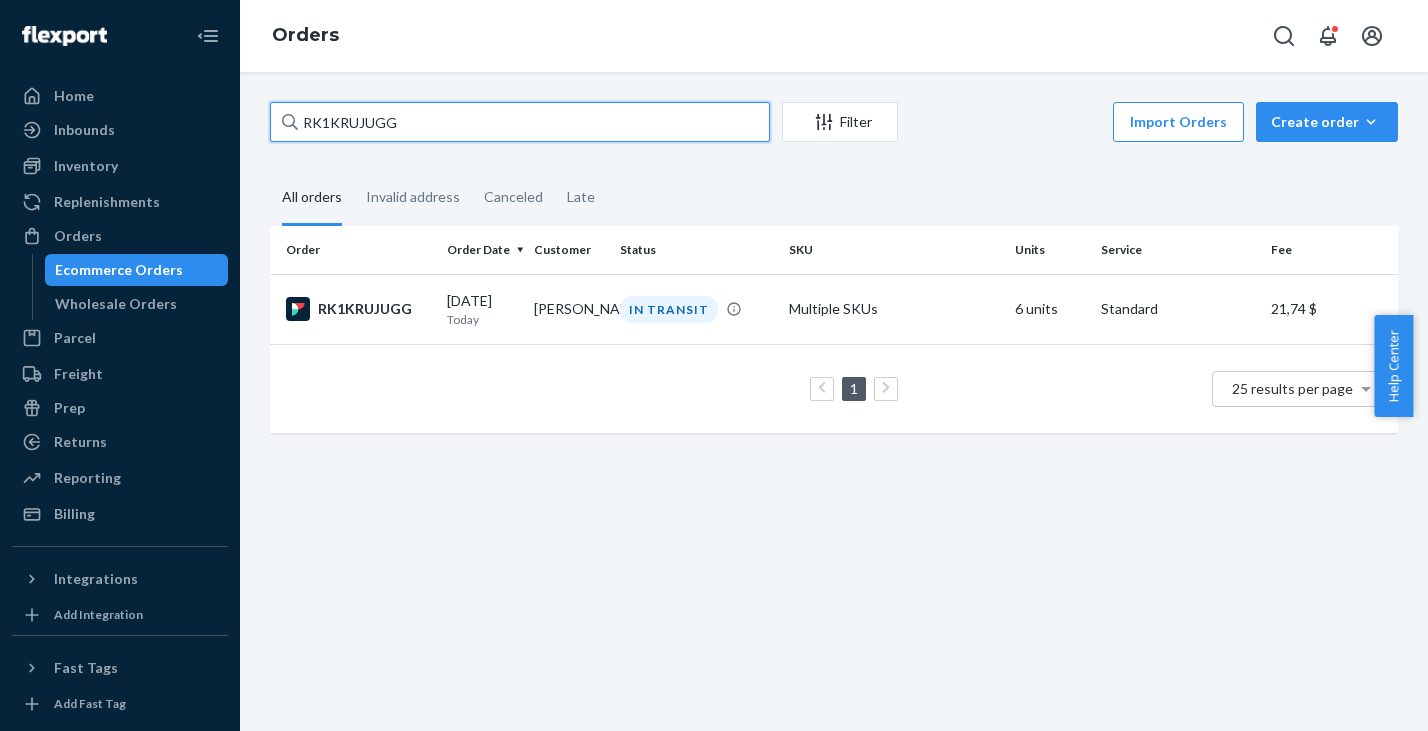 drag, startPoint x: 501, startPoint y: 122, endPoint x: 291, endPoint y: 112, distance: 210.23796 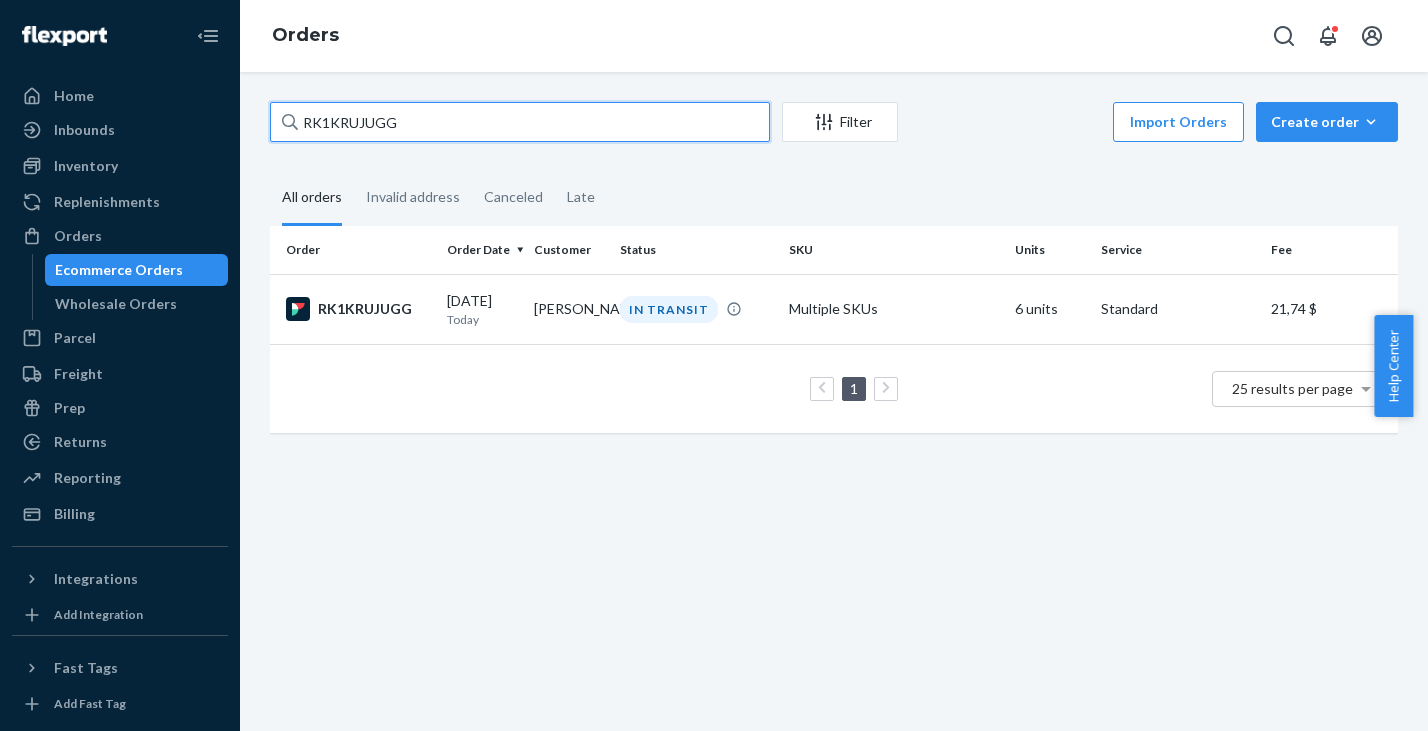 click on "RK1KRUJUGG" at bounding box center (520, 122) 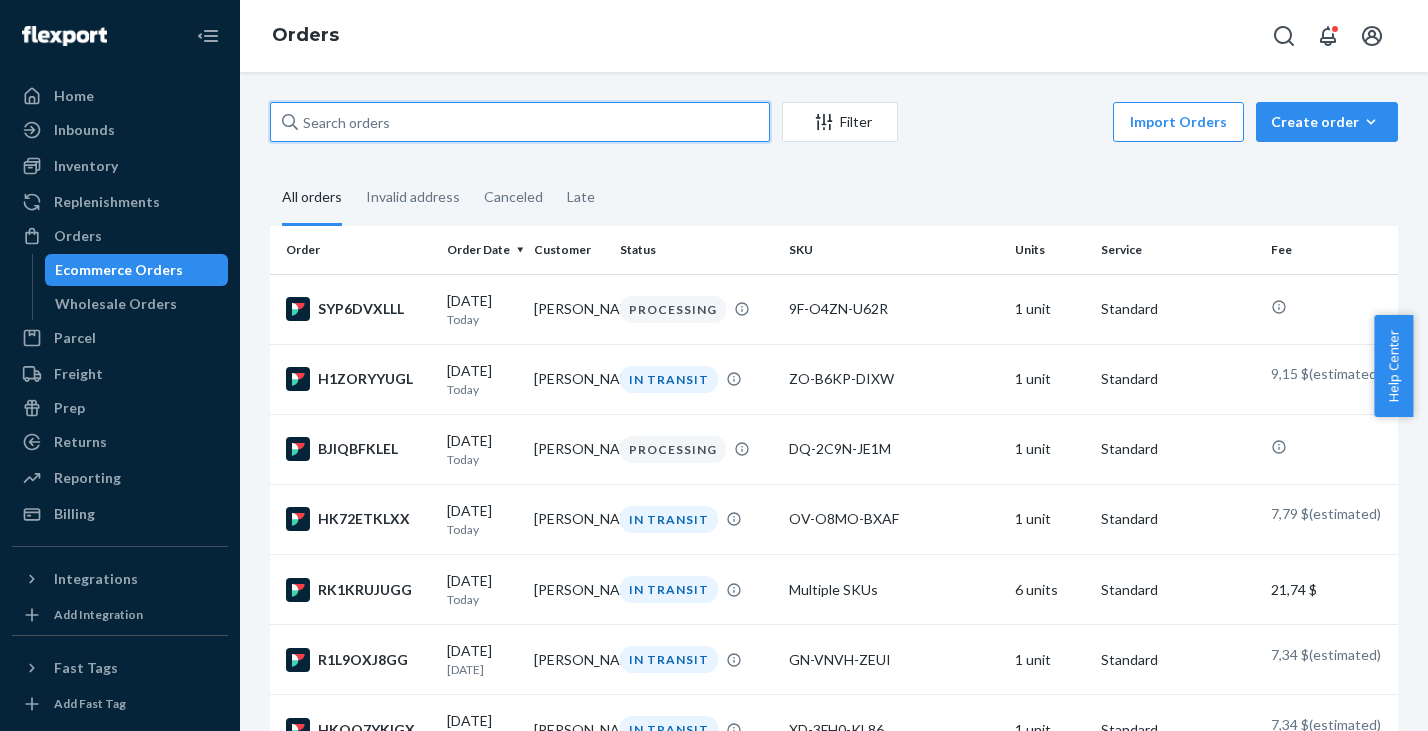 drag, startPoint x: 412, startPoint y: 128, endPoint x: 358, endPoint y: 125, distance: 54.08327 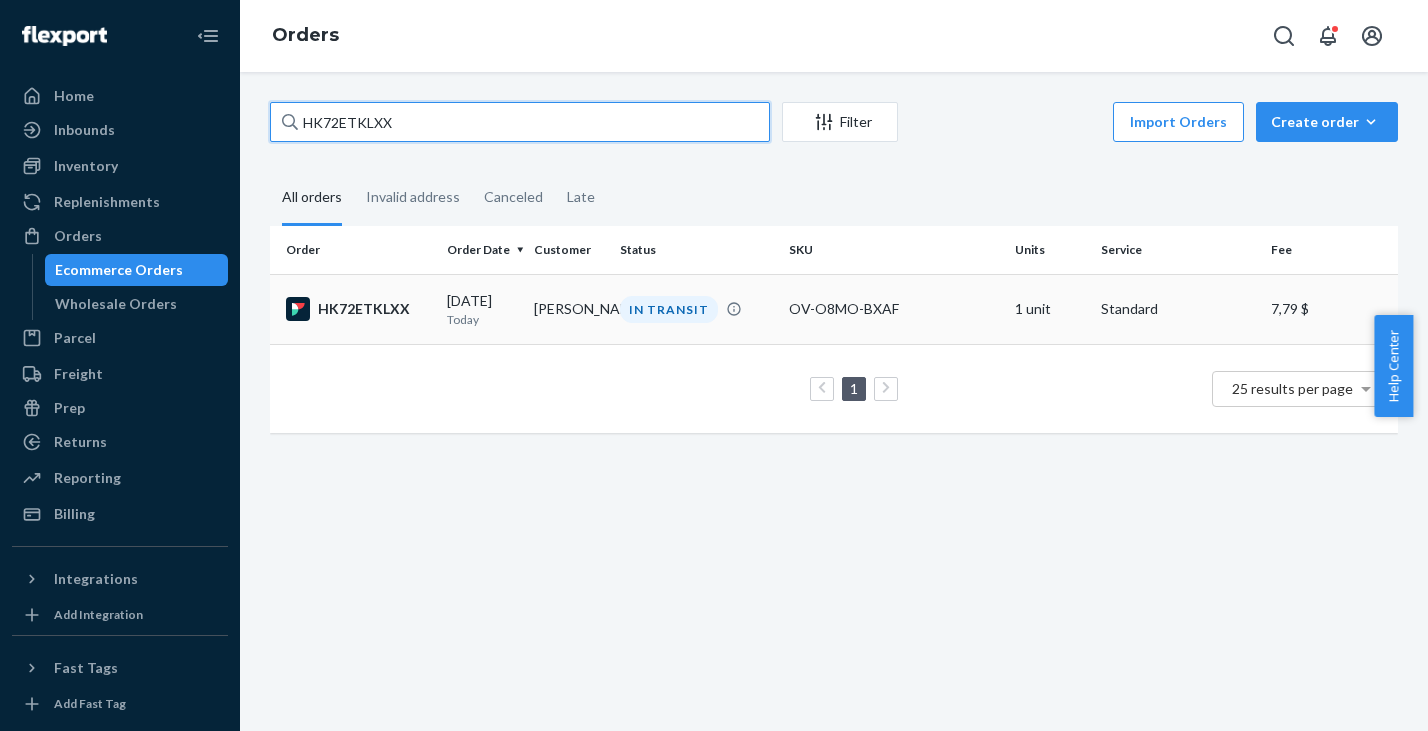 type on "HK72ETKLXX" 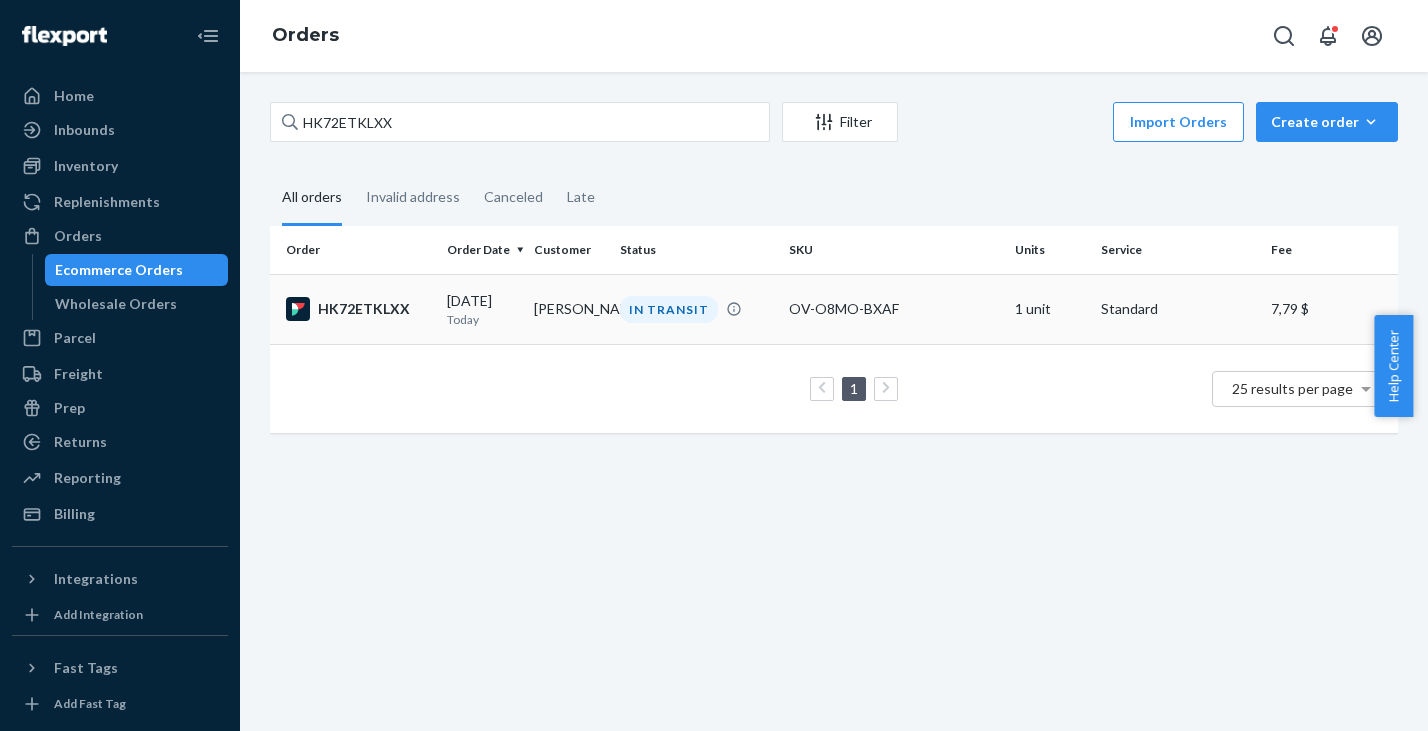 click on "HK72ETKLXX" at bounding box center (358, 309) 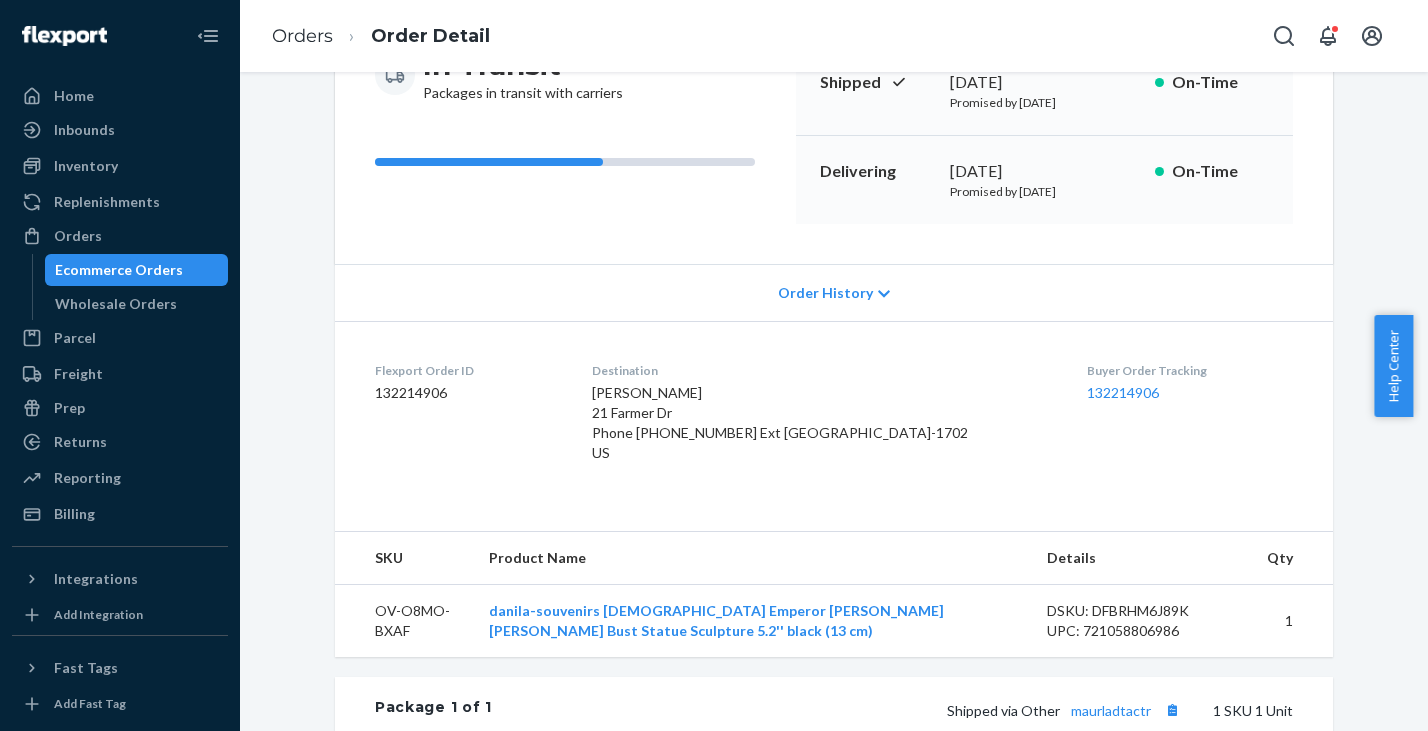 scroll, scrollTop: 391, scrollLeft: 0, axis: vertical 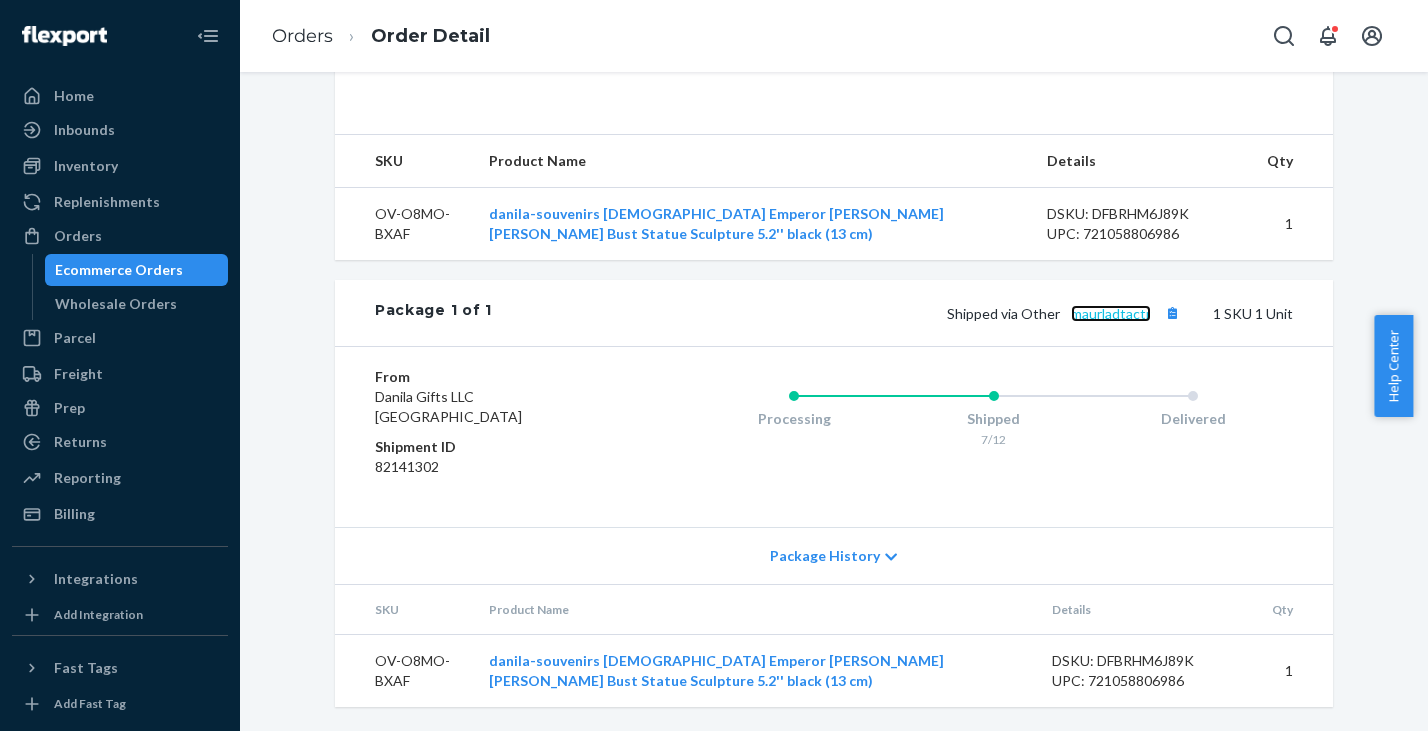 click on "maurladtactr" at bounding box center (1111, 313) 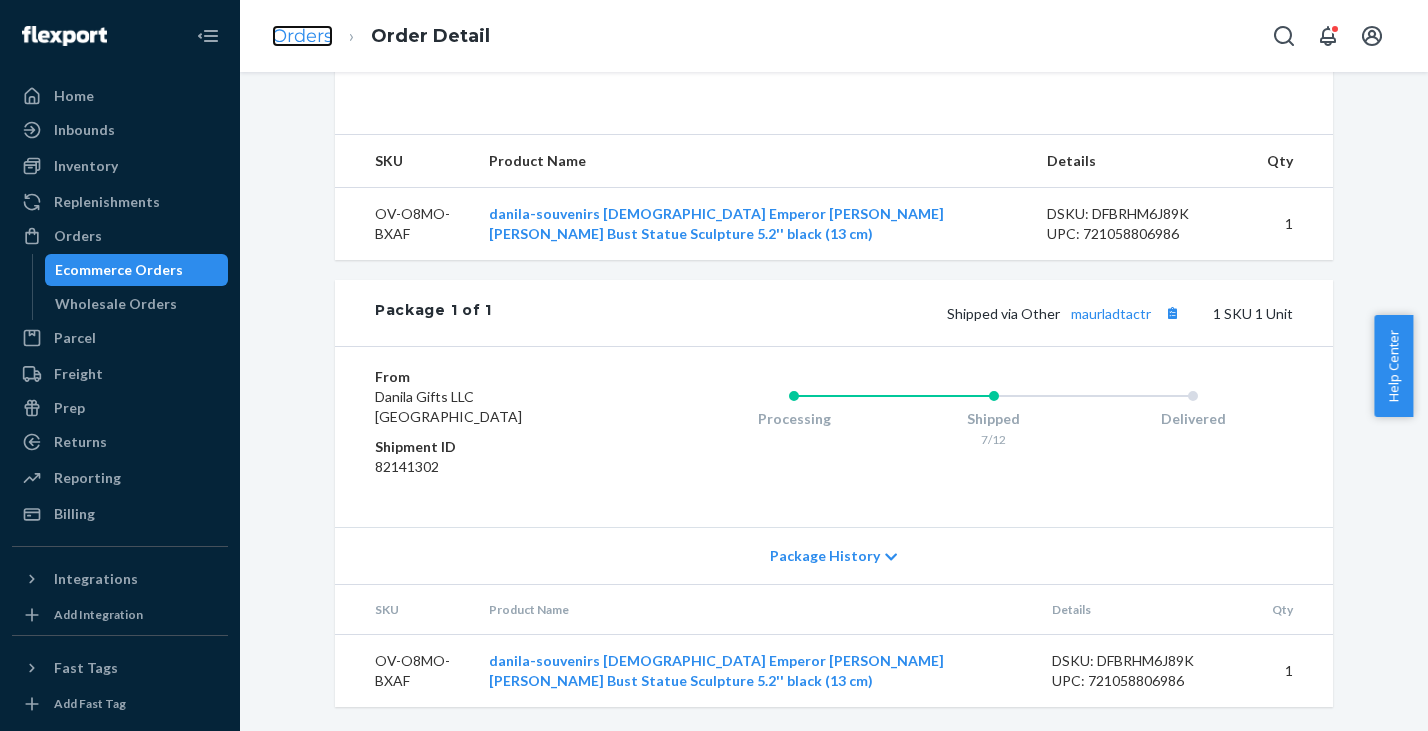 click on "Orders" at bounding box center [302, 36] 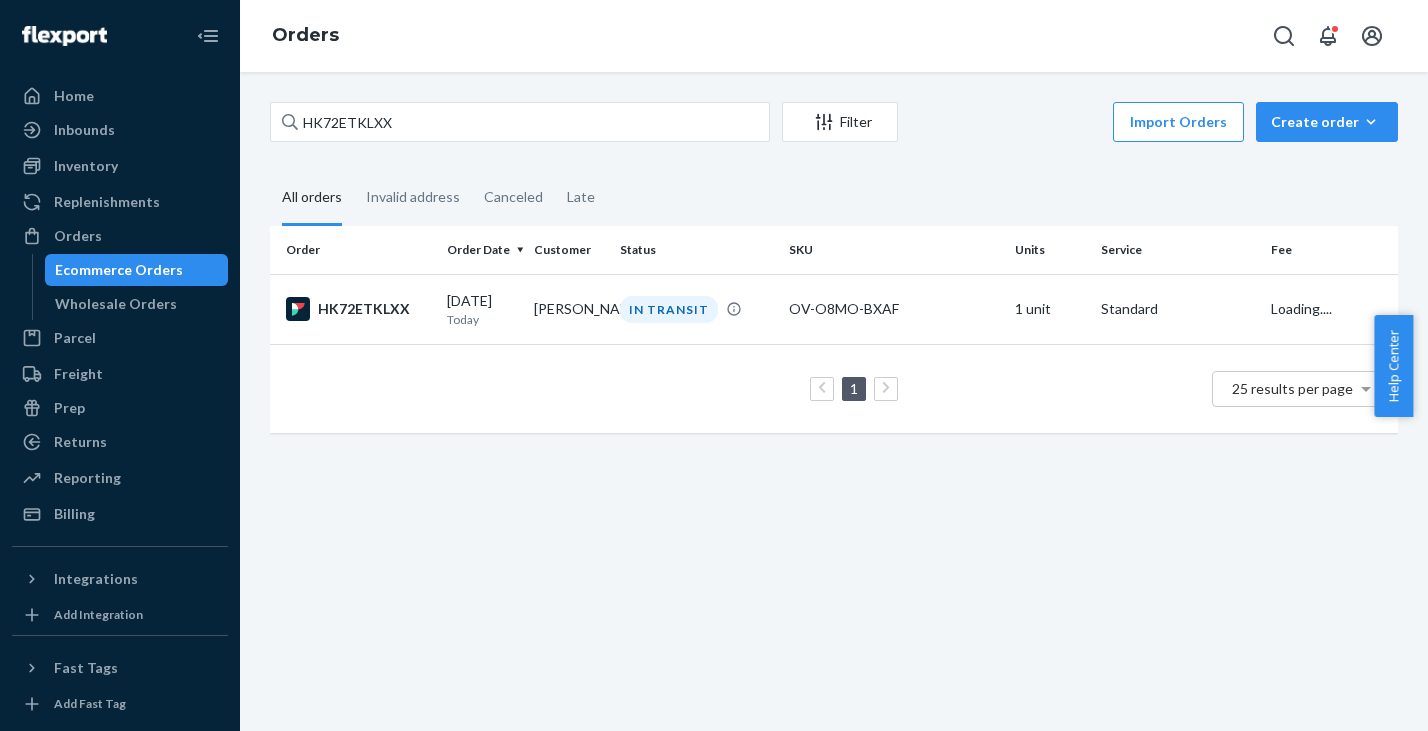 scroll, scrollTop: 0, scrollLeft: 0, axis: both 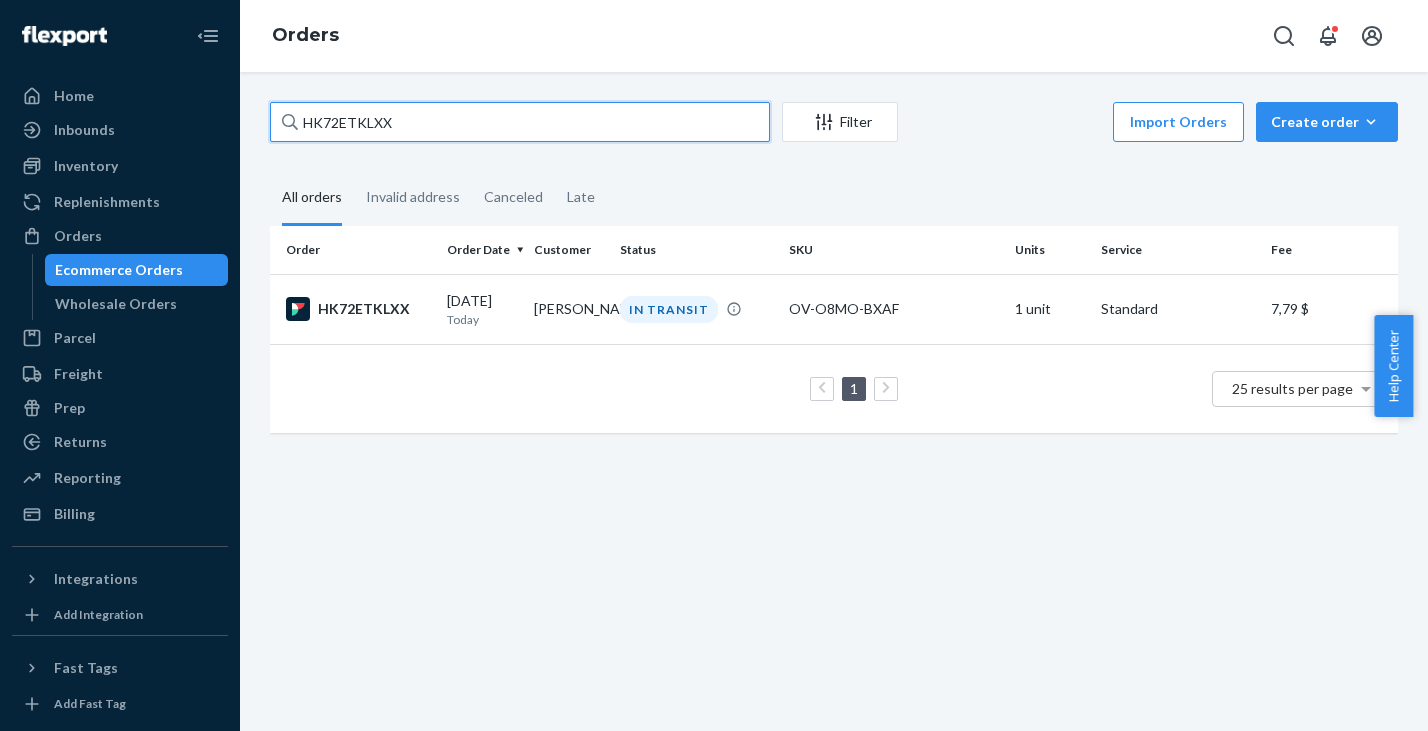 drag, startPoint x: 421, startPoint y: 117, endPoint x: 220, endPoint y: 102, distance: 201.55893 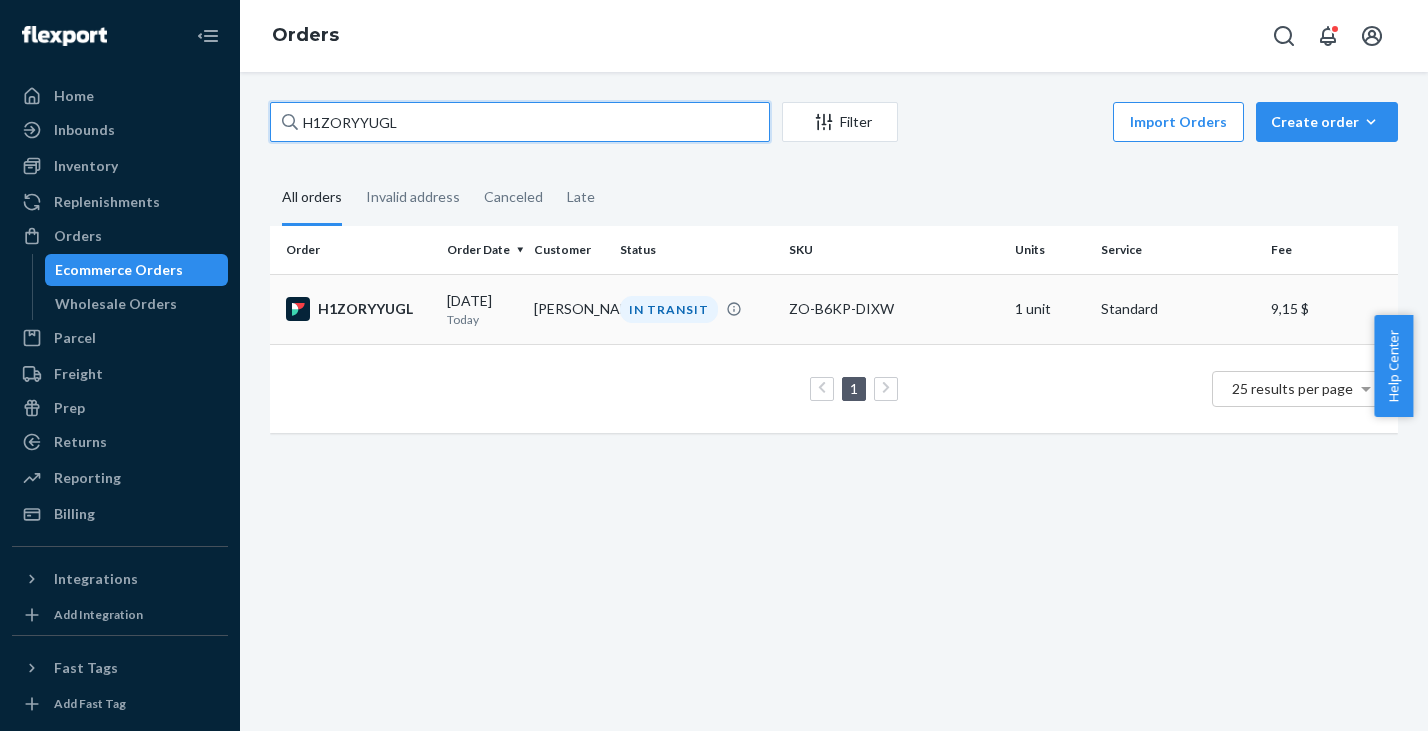 type on "H1ZORYYUGL" 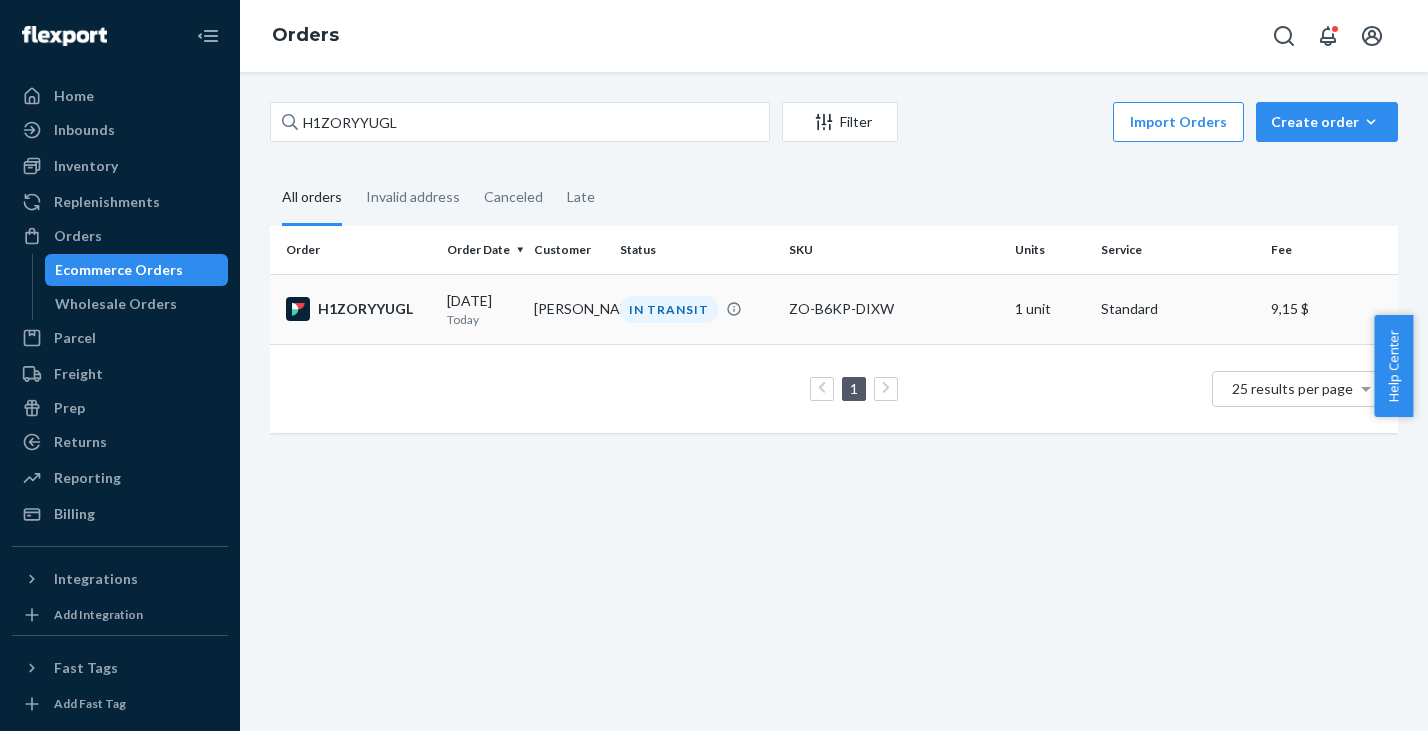 click on "H1ZORYYUGL" at bounding box center [358, 309] 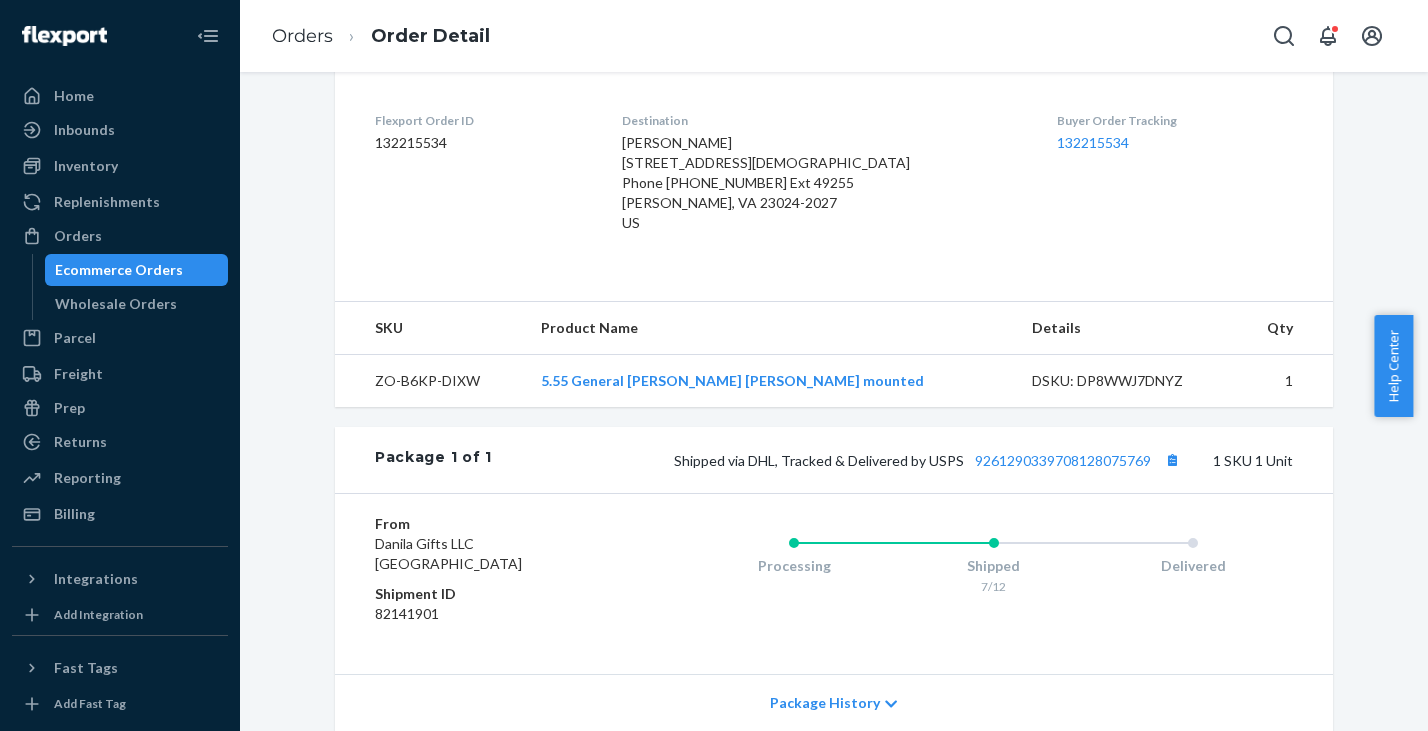 scroll, scrollTop: 493, scrollLeft: 0, axis: vertical 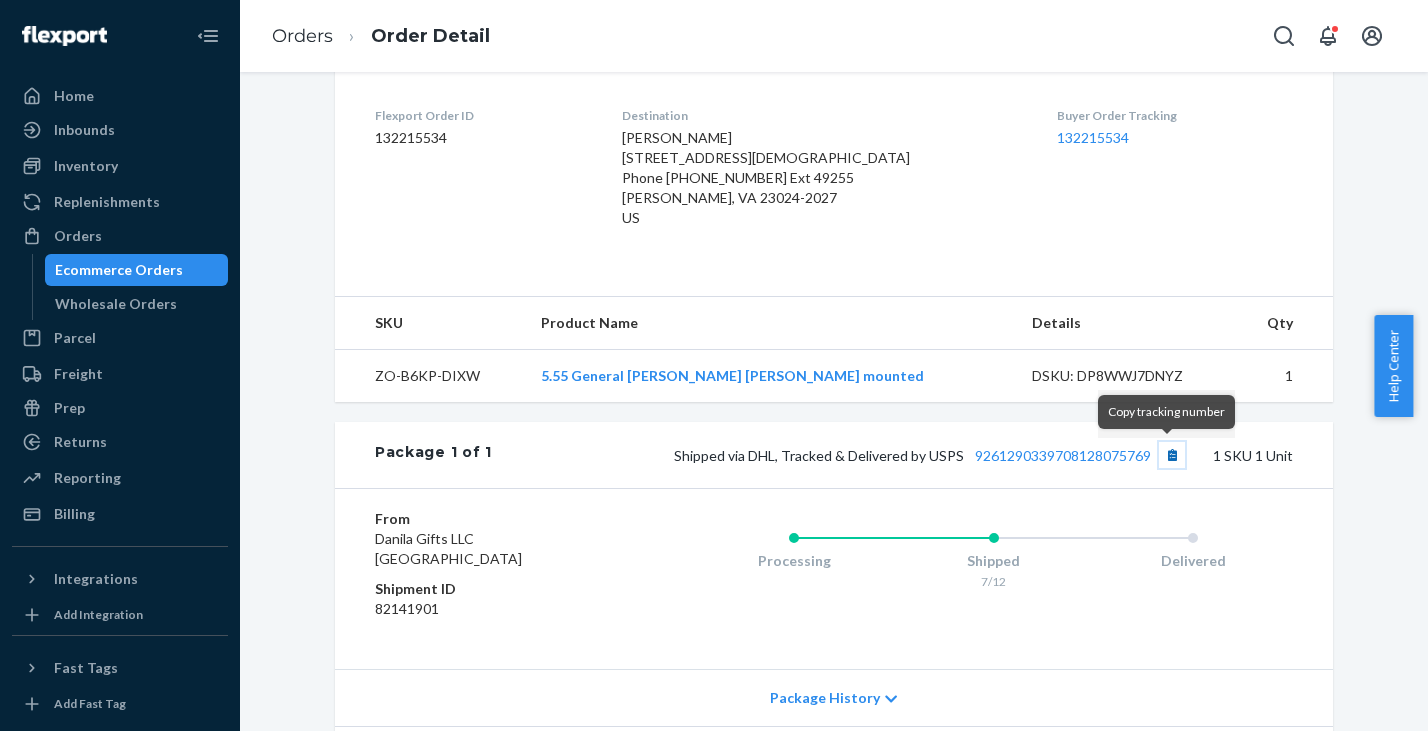click at bounding box center [1172, 455] 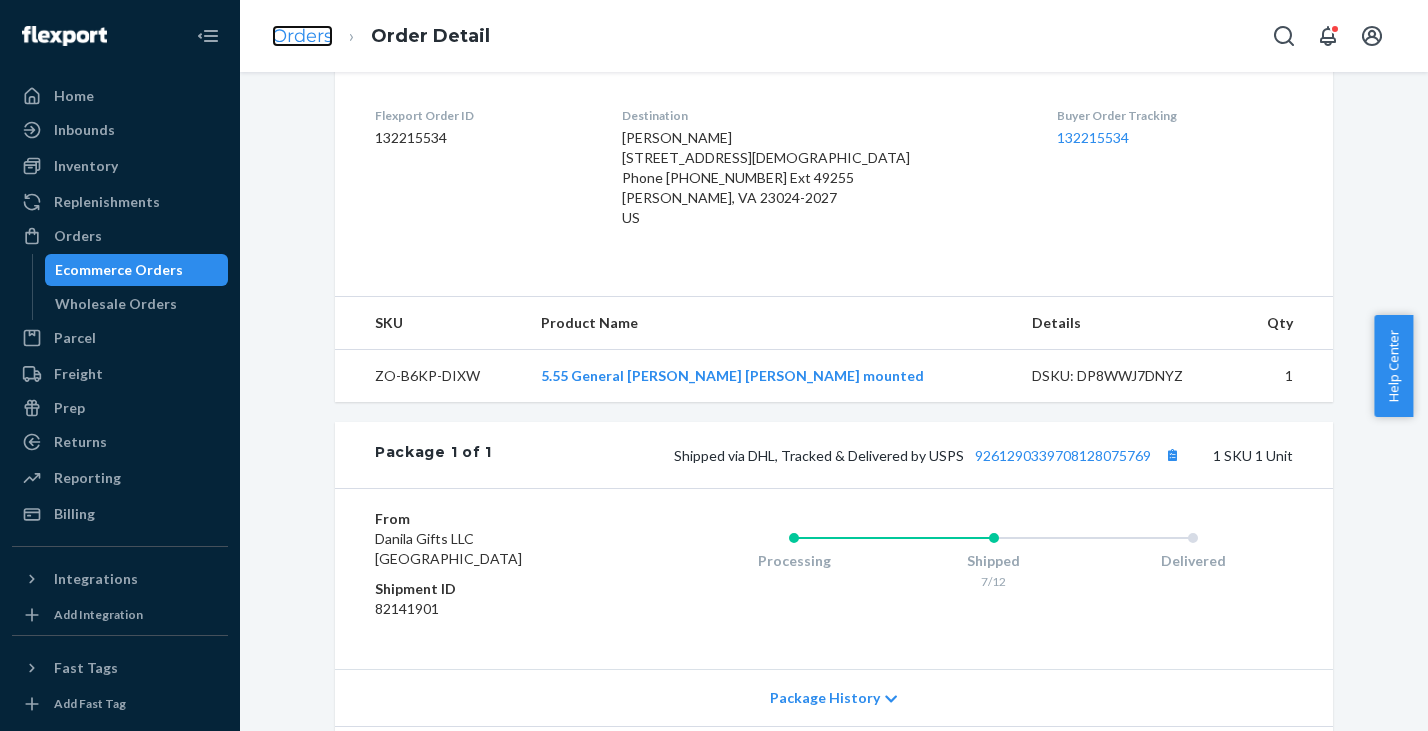 click on "Orders" at bounding box center (302, 36) 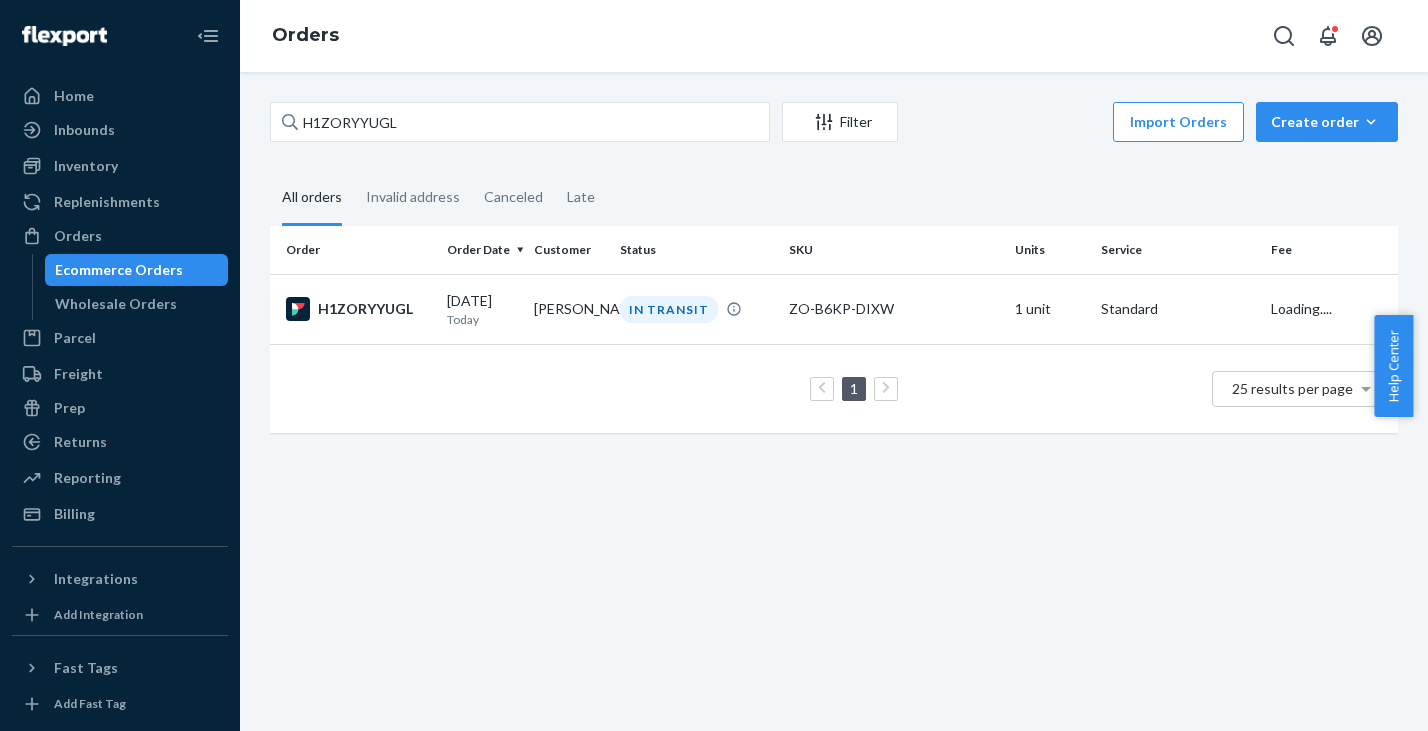 scroll, scrollTop: 0, scrollLeft: 0, axis: both 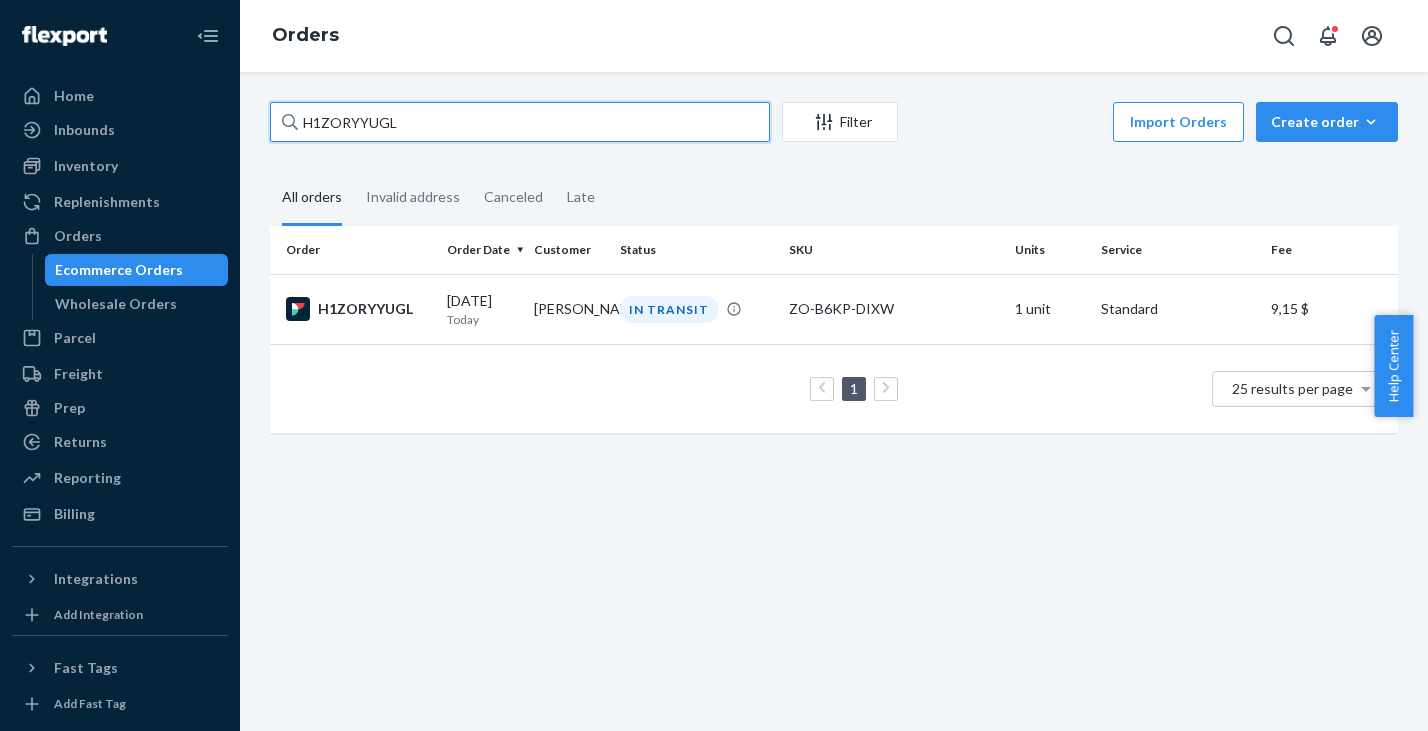 drag, startPoint x: 316, startPoint y: 115, endPoint x: 255, endPoint y: 101, distance: 62.58594 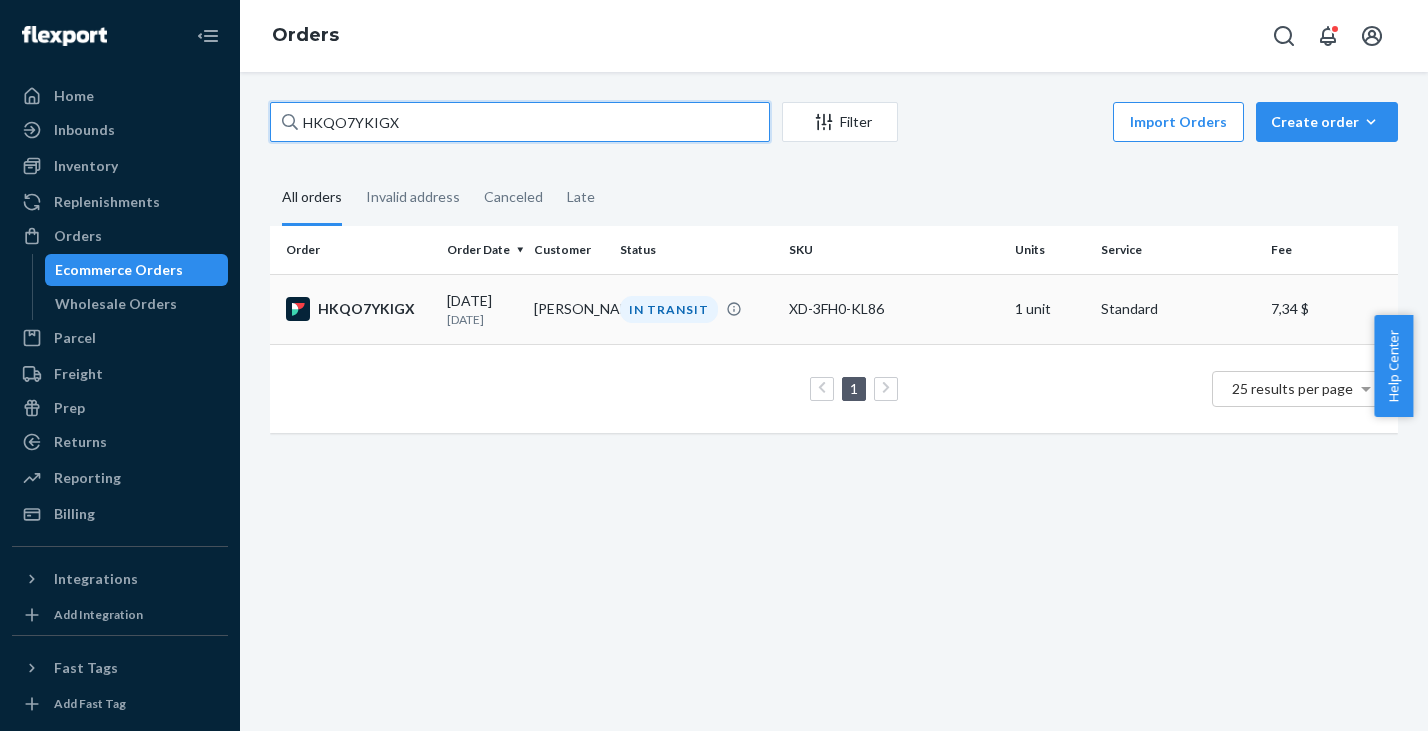 type on "HKQO7YKIGX" 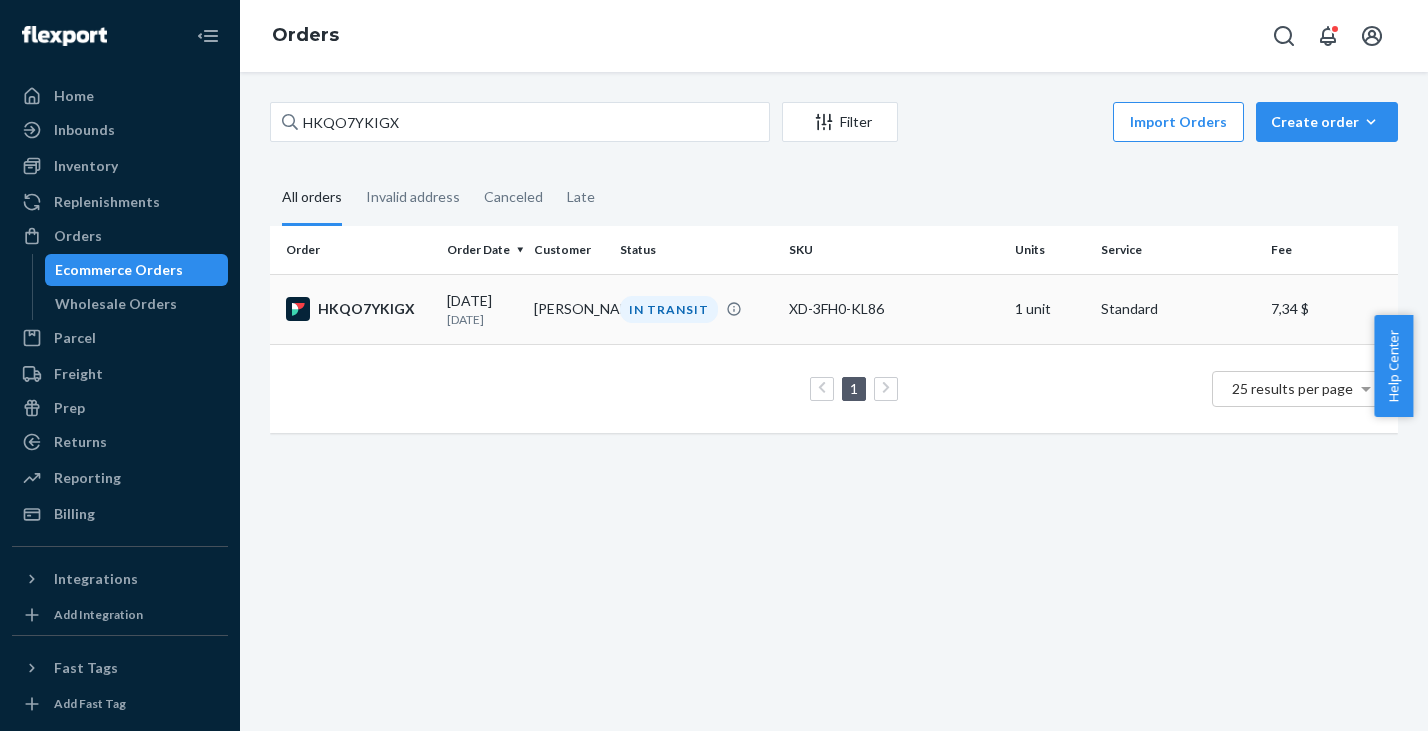 click on "HKQO7YKIGX" at bounding box center (358, 309) 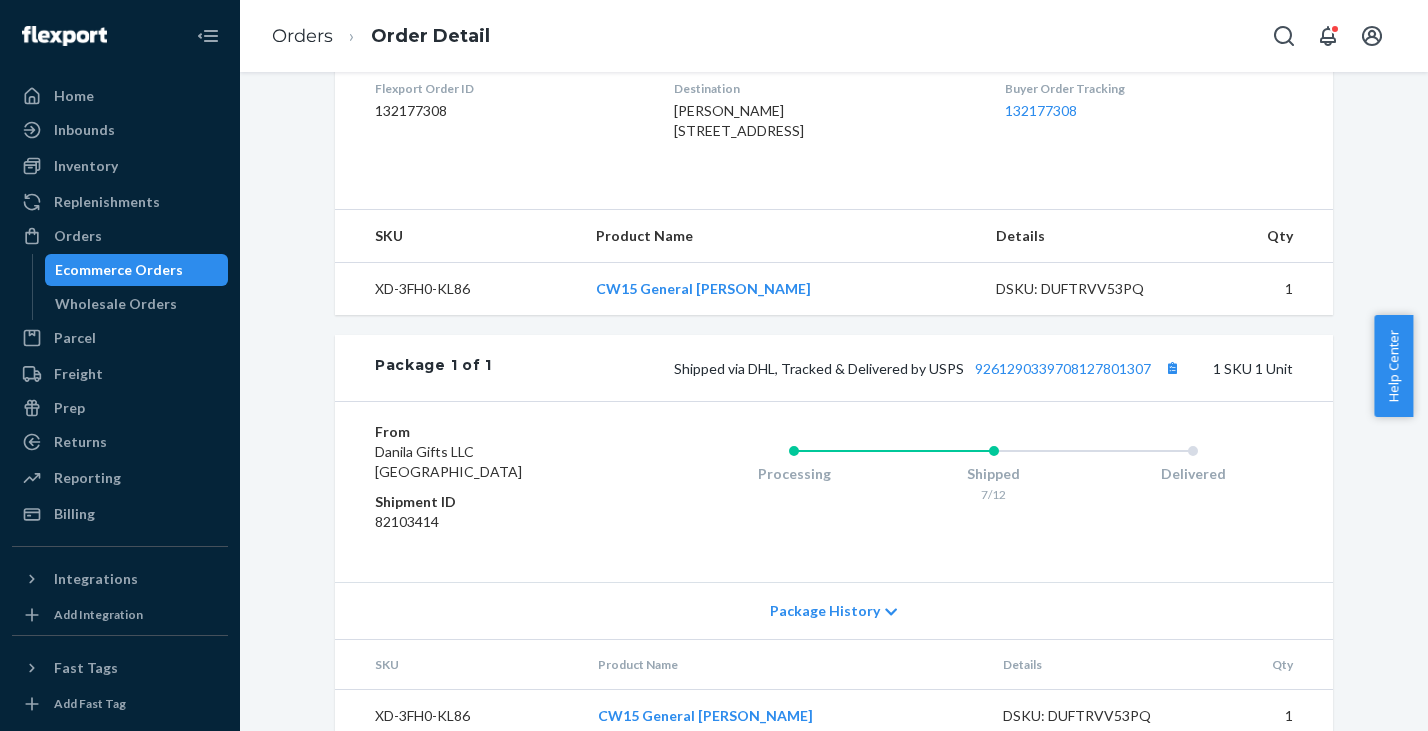 scroll, scrollTop: 578, scrollLeft: 0, axis: vertical 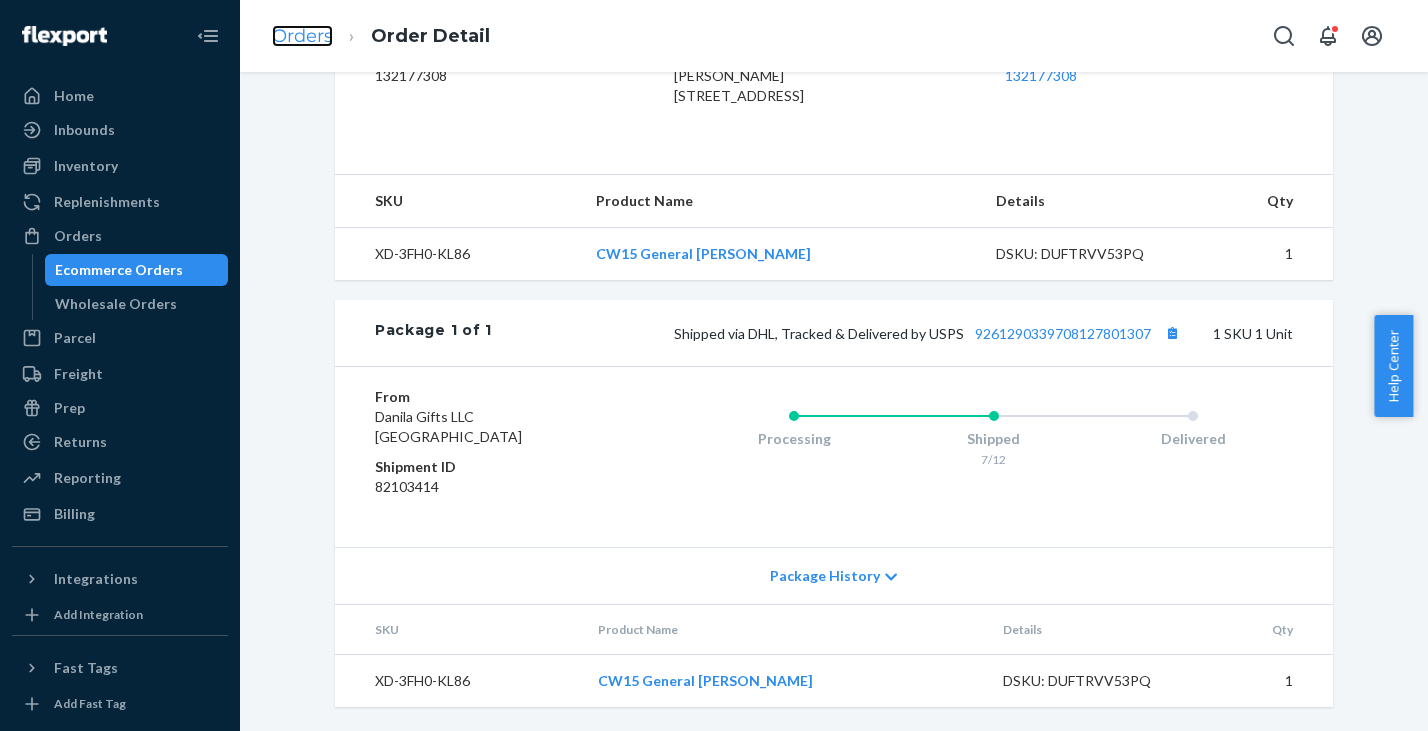 click on "Orders" at bounding box center (302, 36) 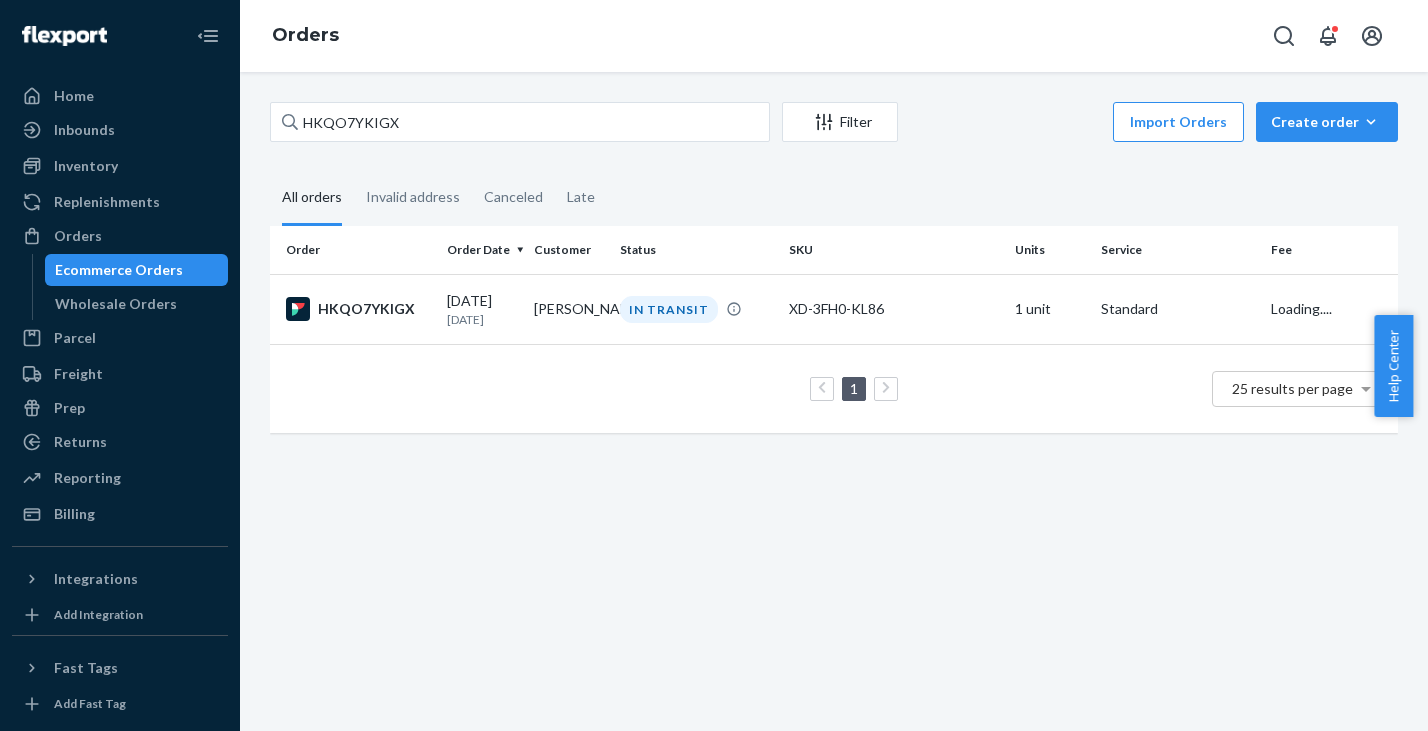scroll, scrollTop: 0, scrollLeft: 0, axis: both 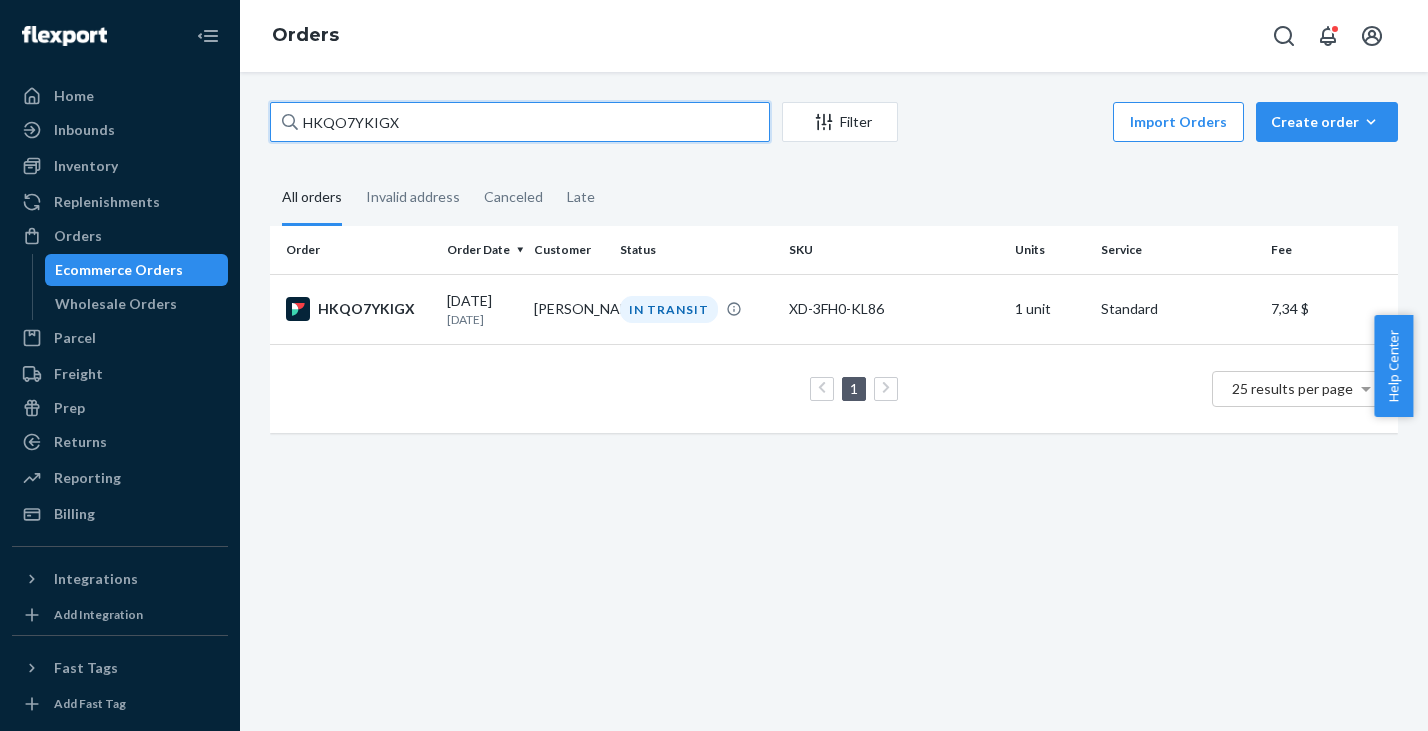 drag, startPoint x: 447, startPoint y: 124, endPoint x: 261, endPoint y: 102, distance: 187.29655 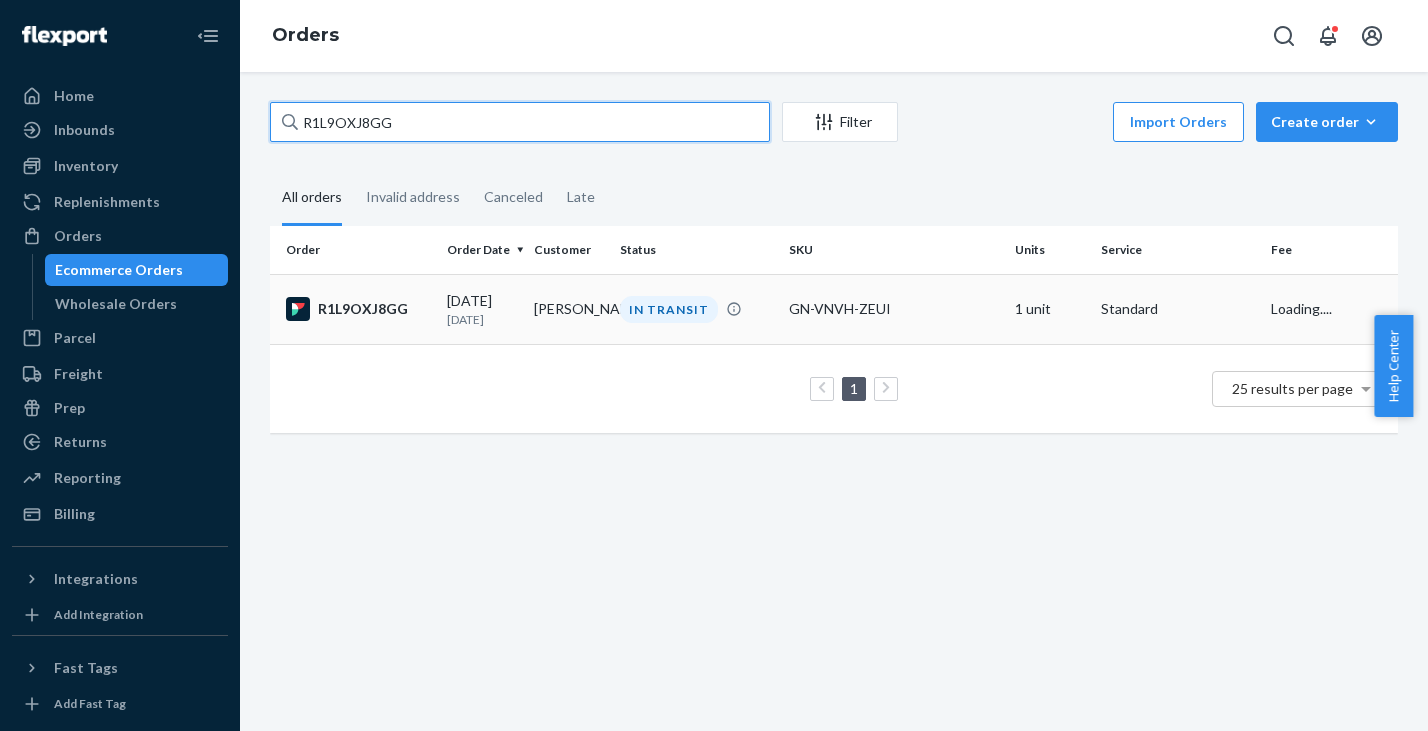 type on "R1L9OXJ8GG" 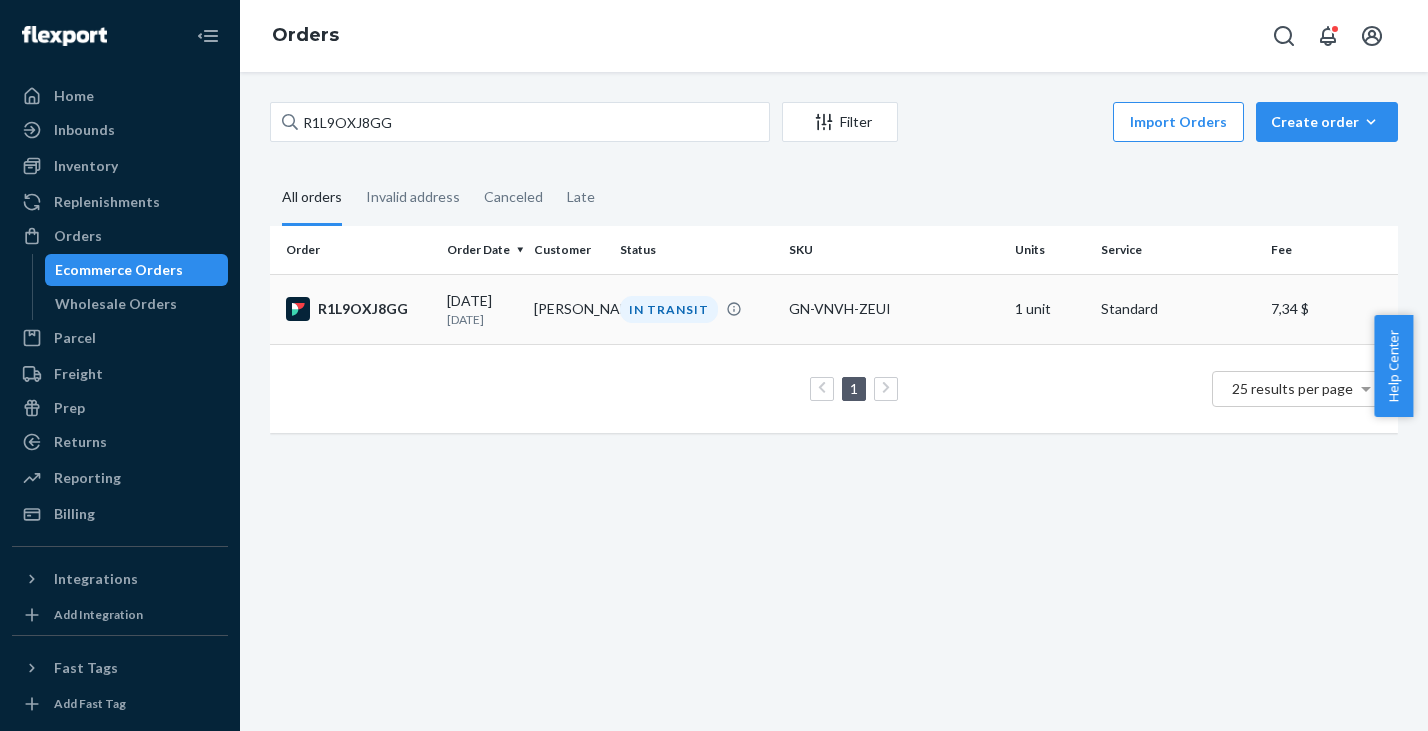 click on "R1L9OXJ8GG" at bounding box center (358, 309) 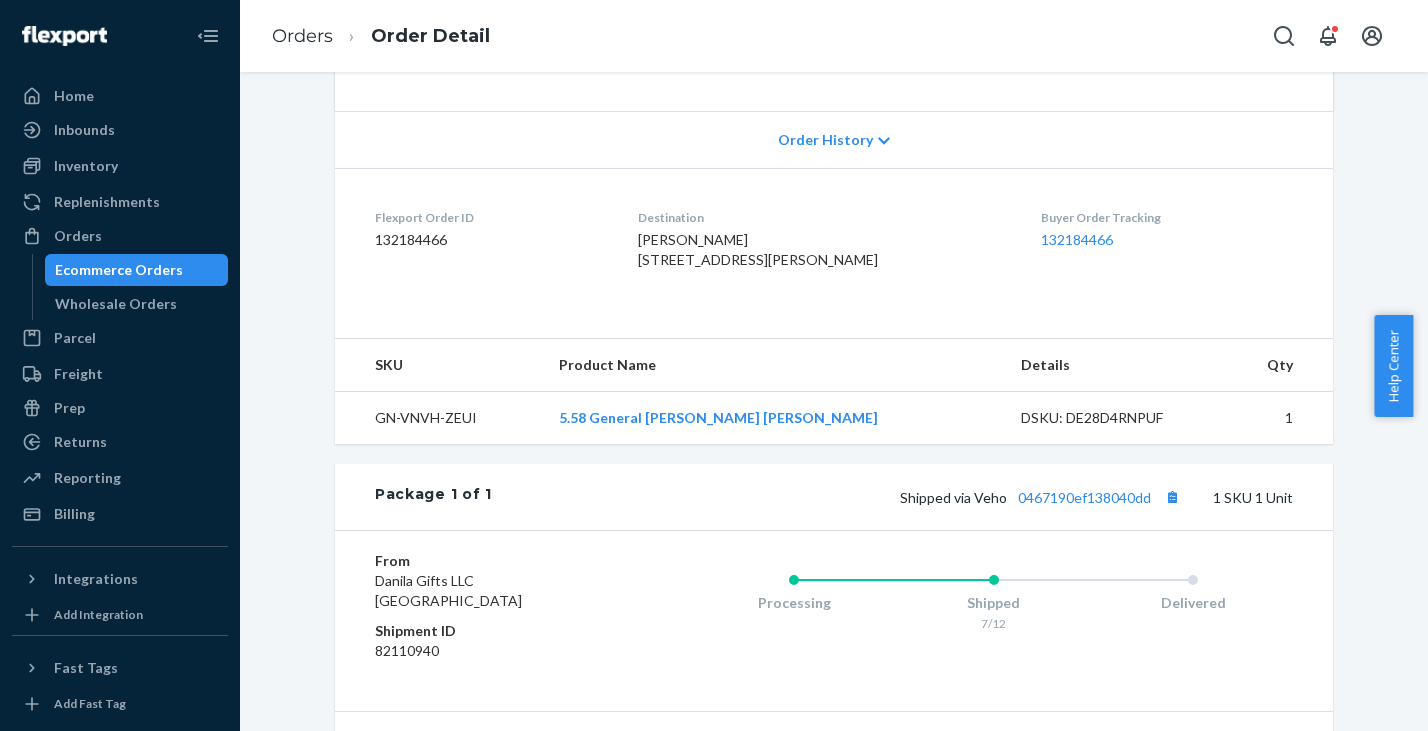 scroll, scrollTop: 544, scrollLeft: 0, axis: vertical 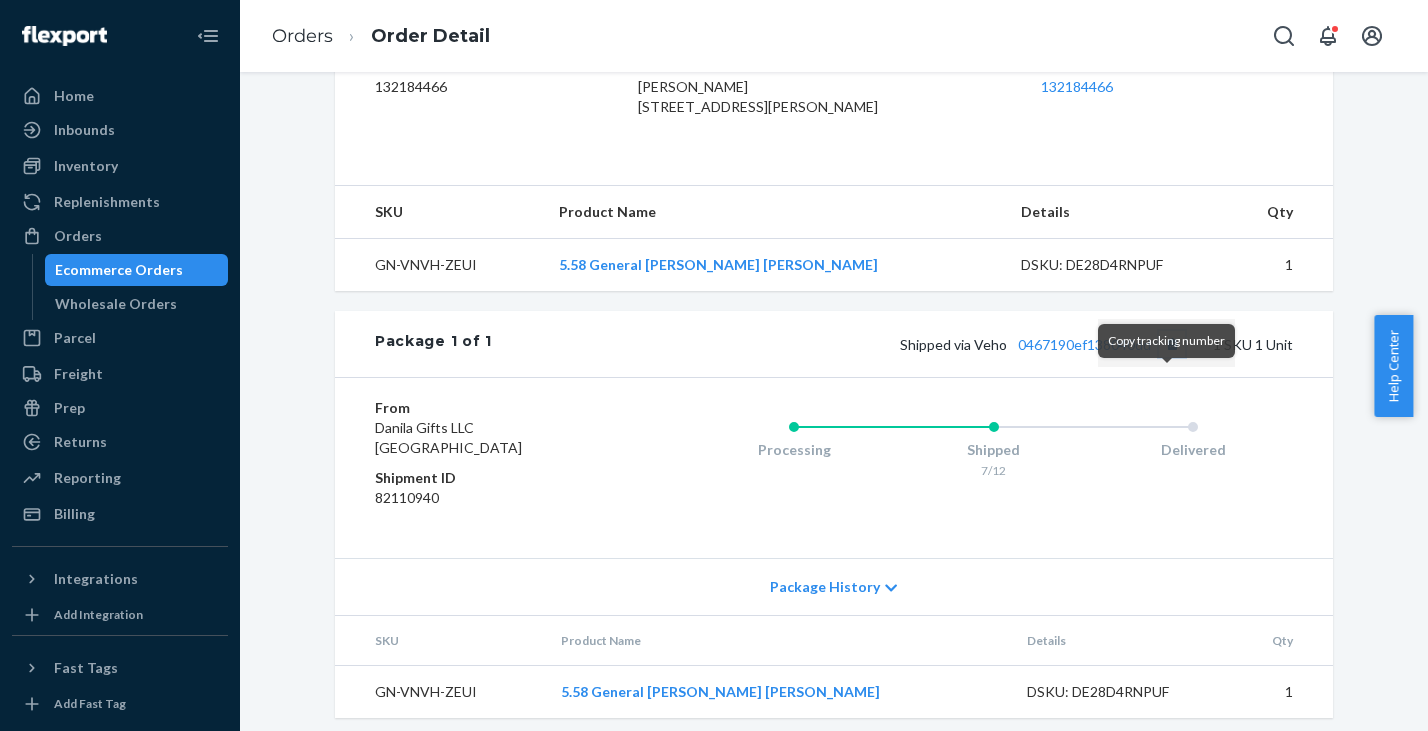 click at bounding box center (1172, 344) 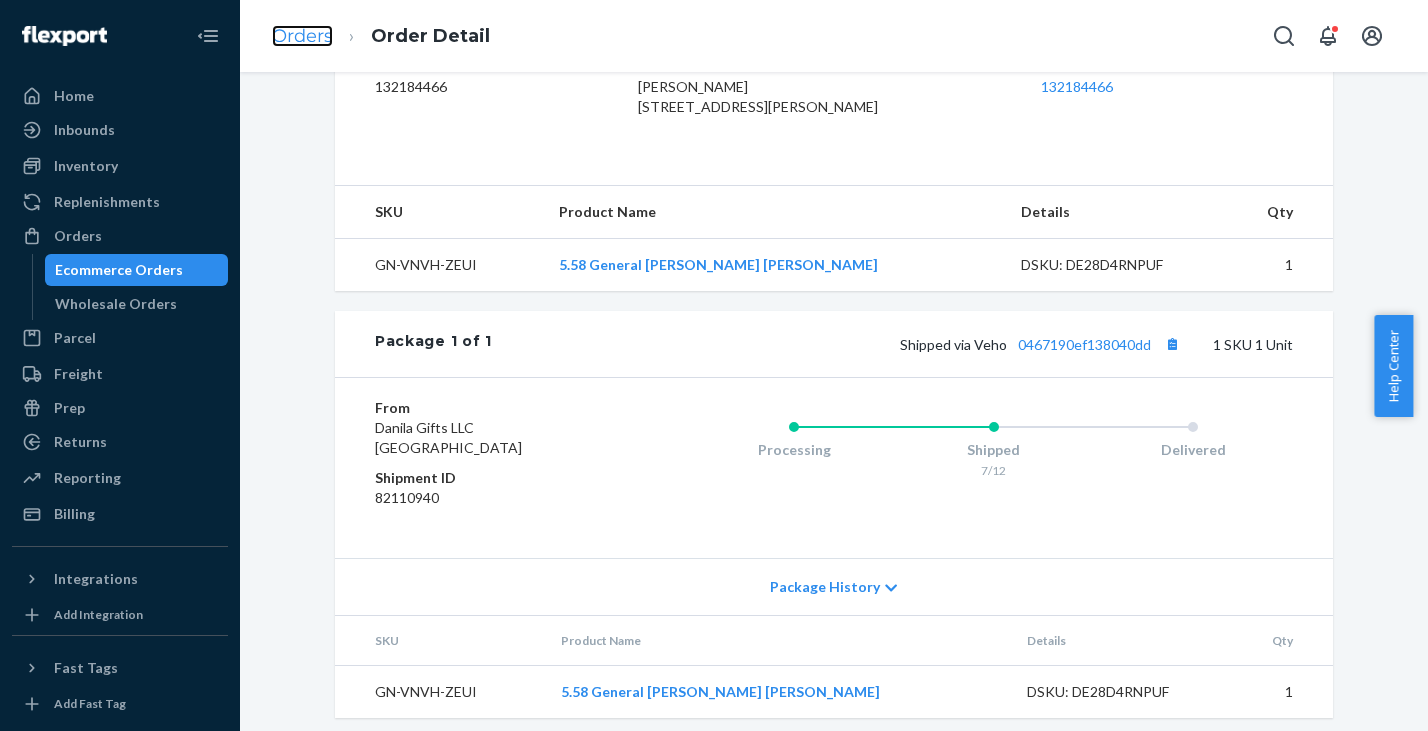 click on "Orders" at bounding box center [302, 36] 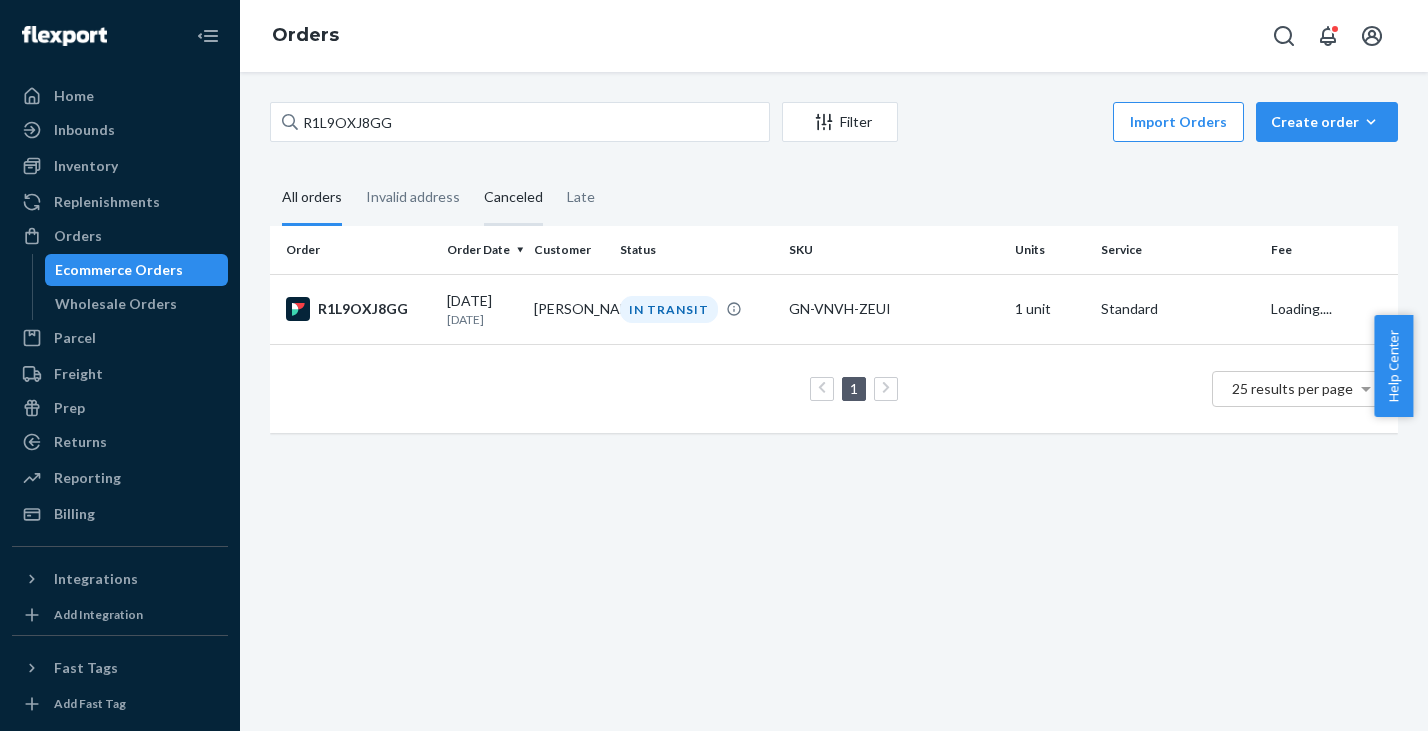 scroll, scrollTop: 0, scrollLeft: 0, axis: both 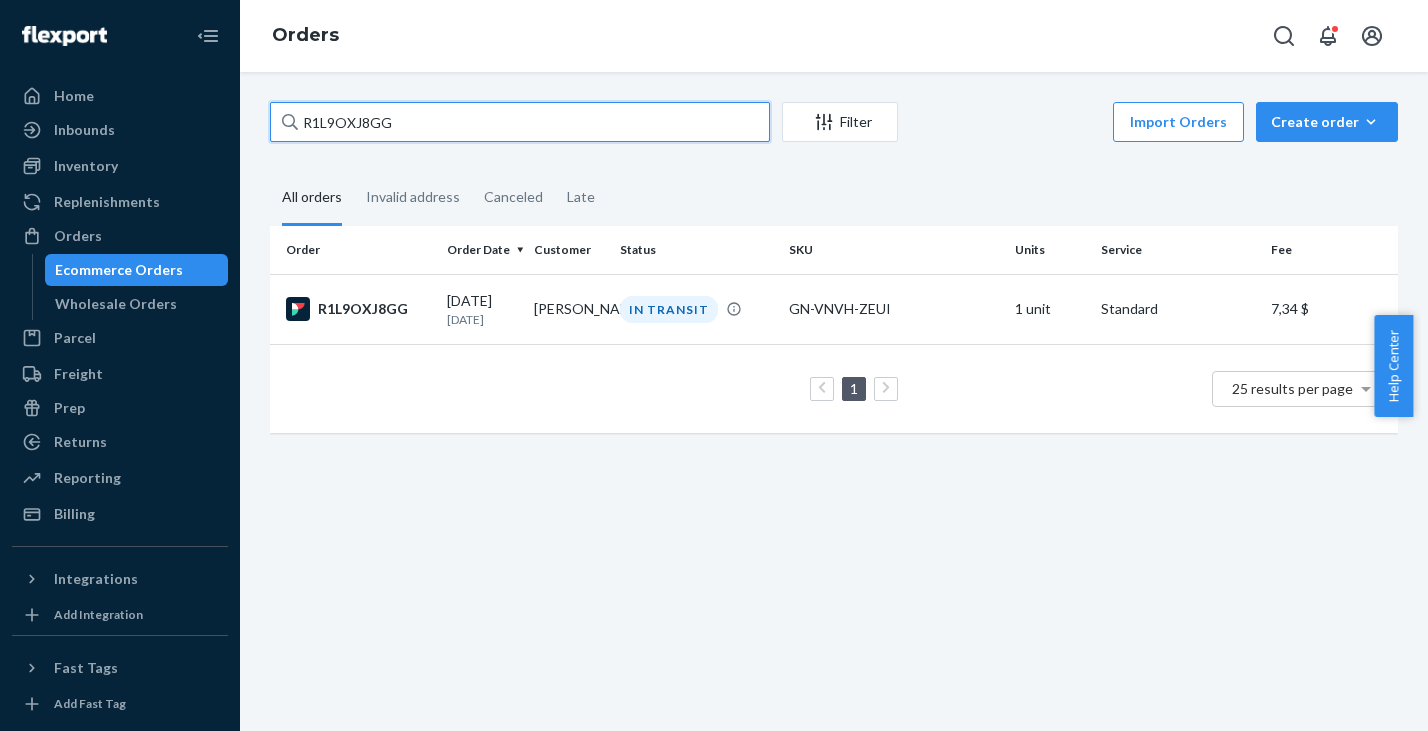 drag, startPoint x: 255, startPoint y: 102, endPoint x: 274, endPoint y: 96, distance: 19.924858 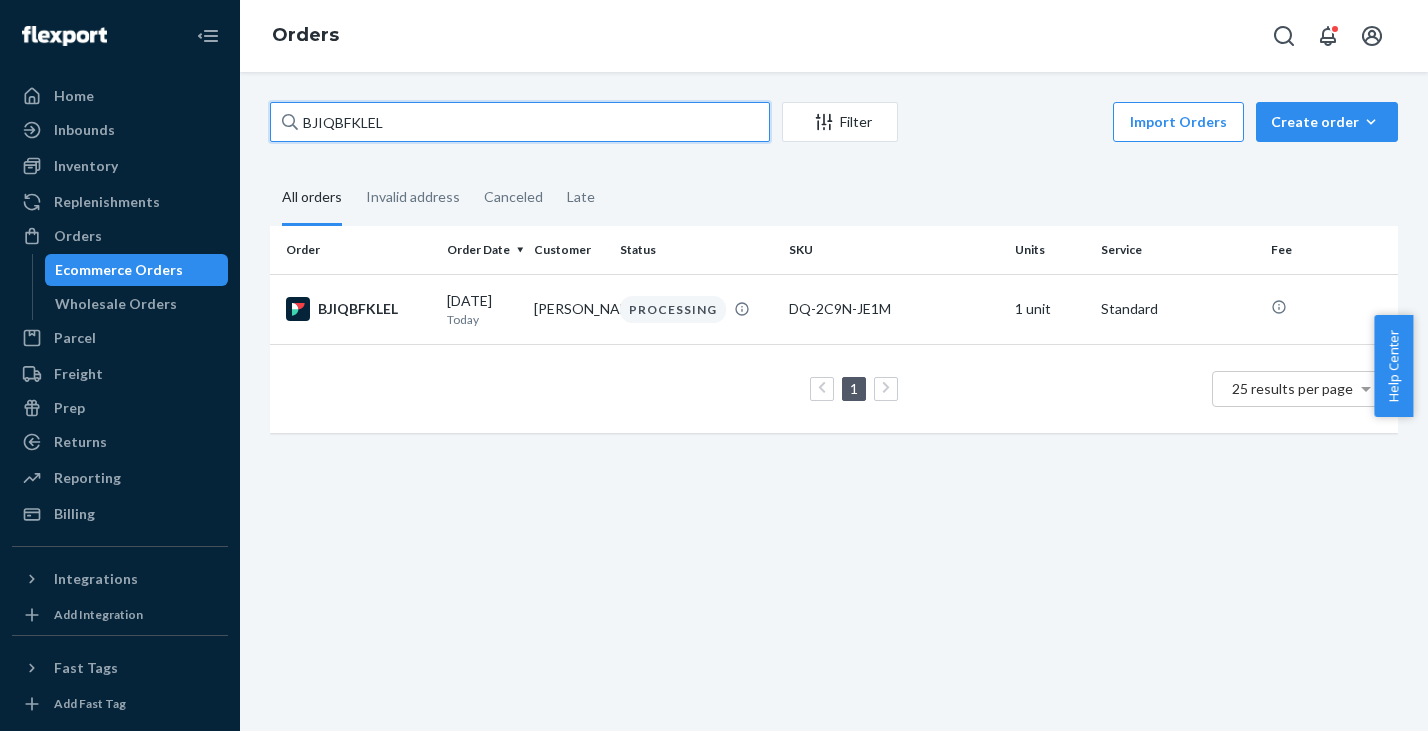 type on "BJIQBFKLEL" 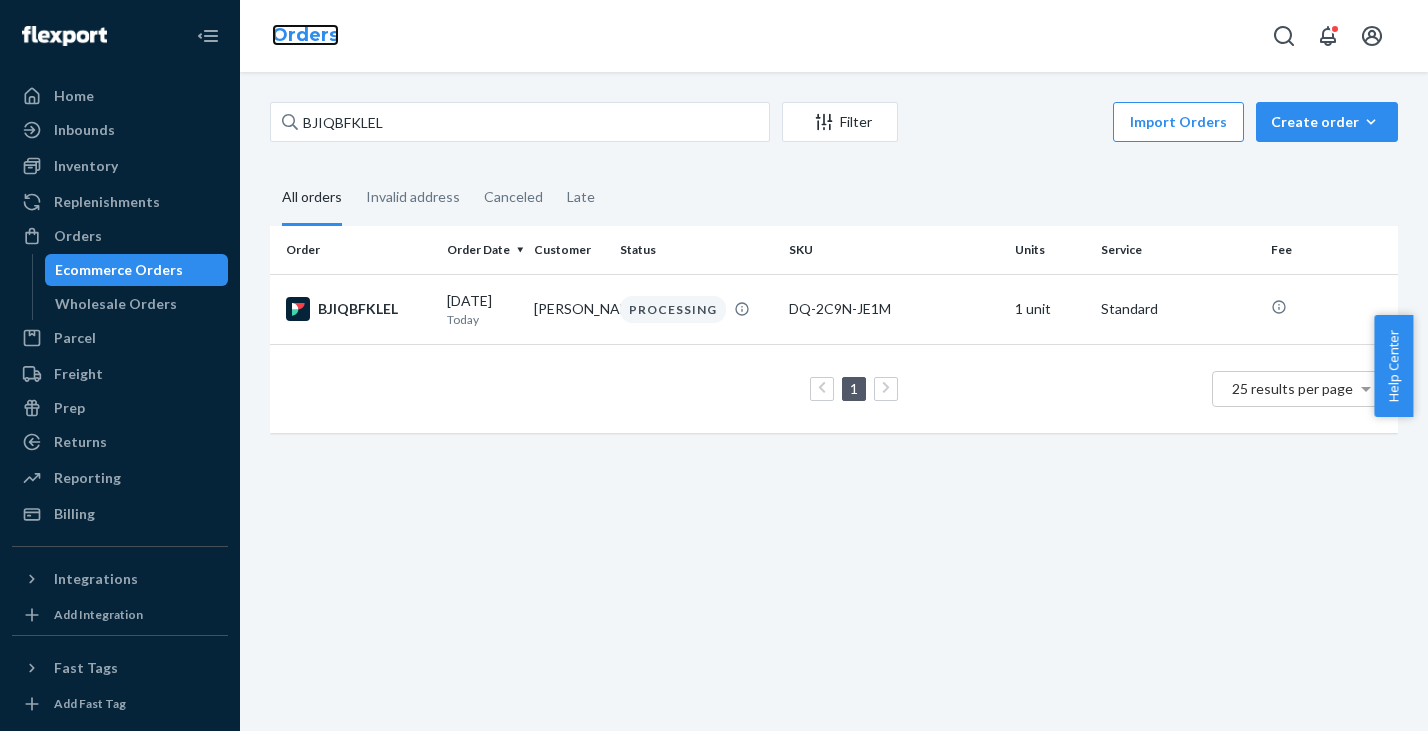 click on "Orders" at bounding box center (305, 35) 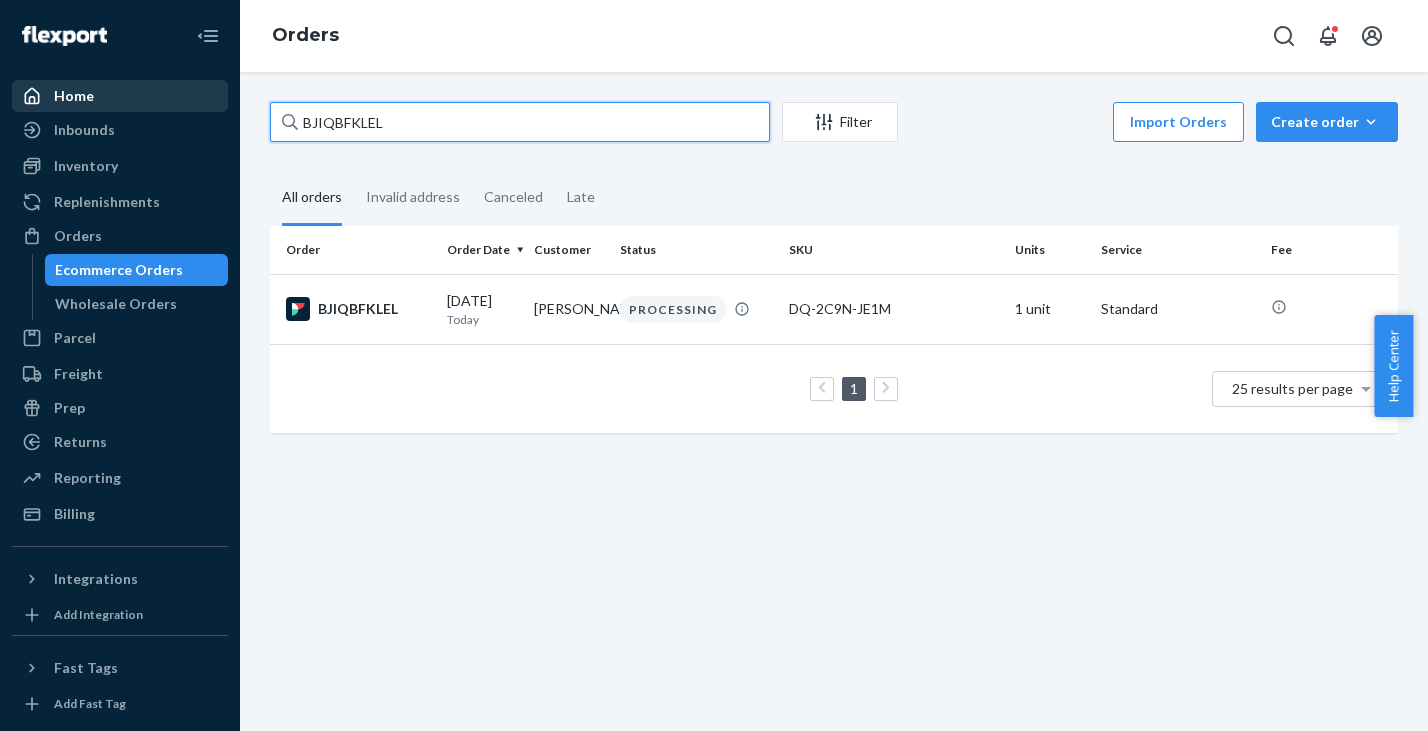 drag, startPoint x: 329, startPoint y: 122, endPoint x: 147, endPoint y: 103, distance: 182.98907 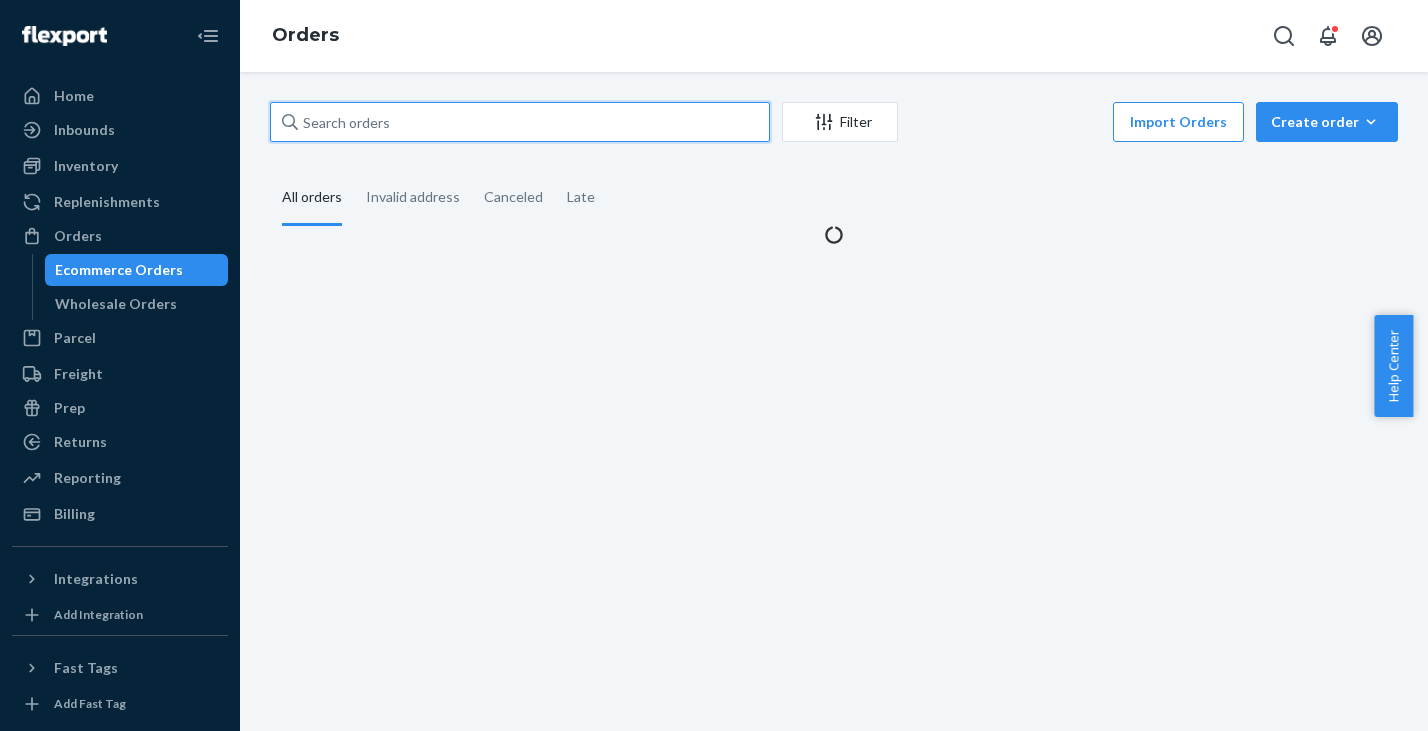 type 